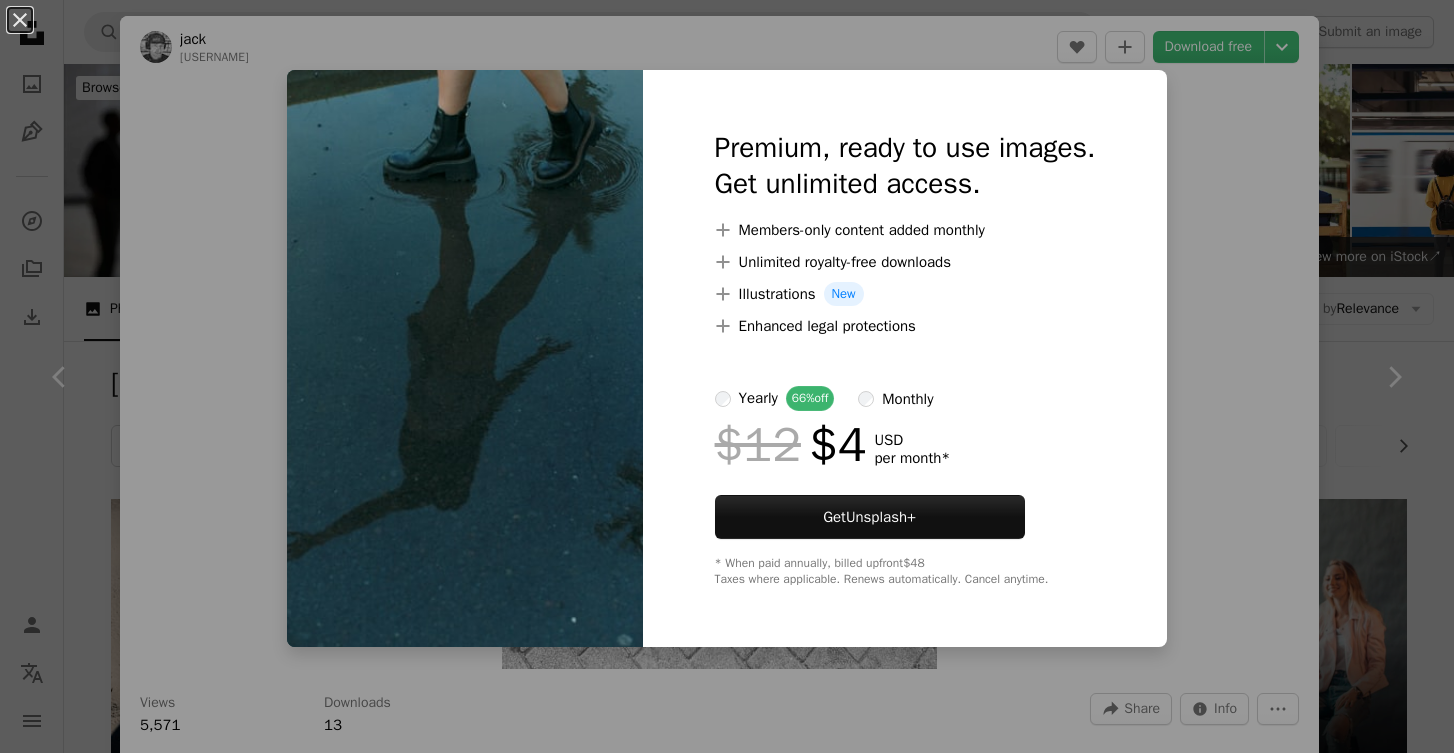scroll, scrollTop: 11881, scrollLeft: 0, axis: vertical 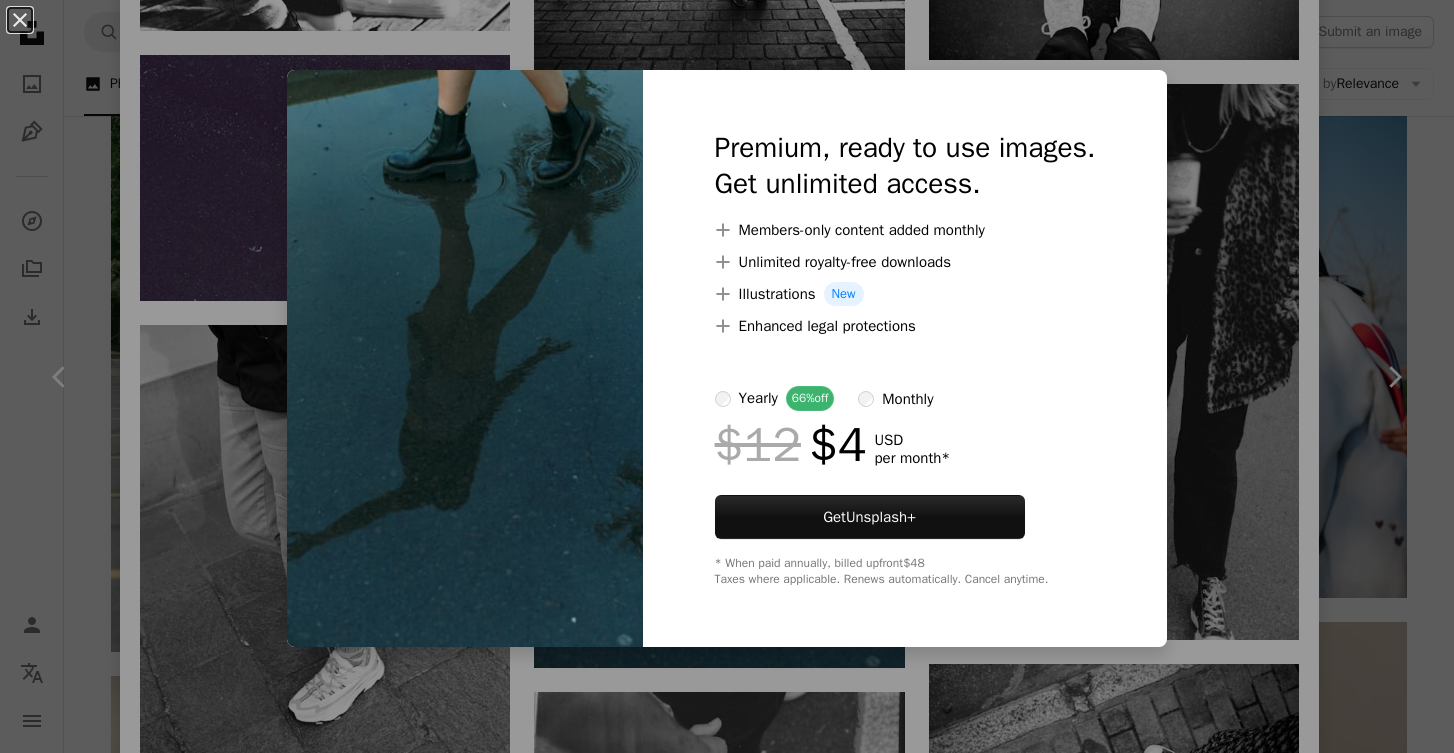 click on "An X shape Premium, ready to use images. Get unlimited access. A plus sign Members-only content added monthly A plus sign Unlimited royalty-free downloads A plus sign Illustrations  New A plus sign Enhanced legal protections yearly 66%  off monthly $12   $4 USD per month * Get  Unsplash+ * When paid annually, billed upfront  $48 Taxes where applicable. Renews automatically. Cancel anytime." at bounding box center [727, 376] 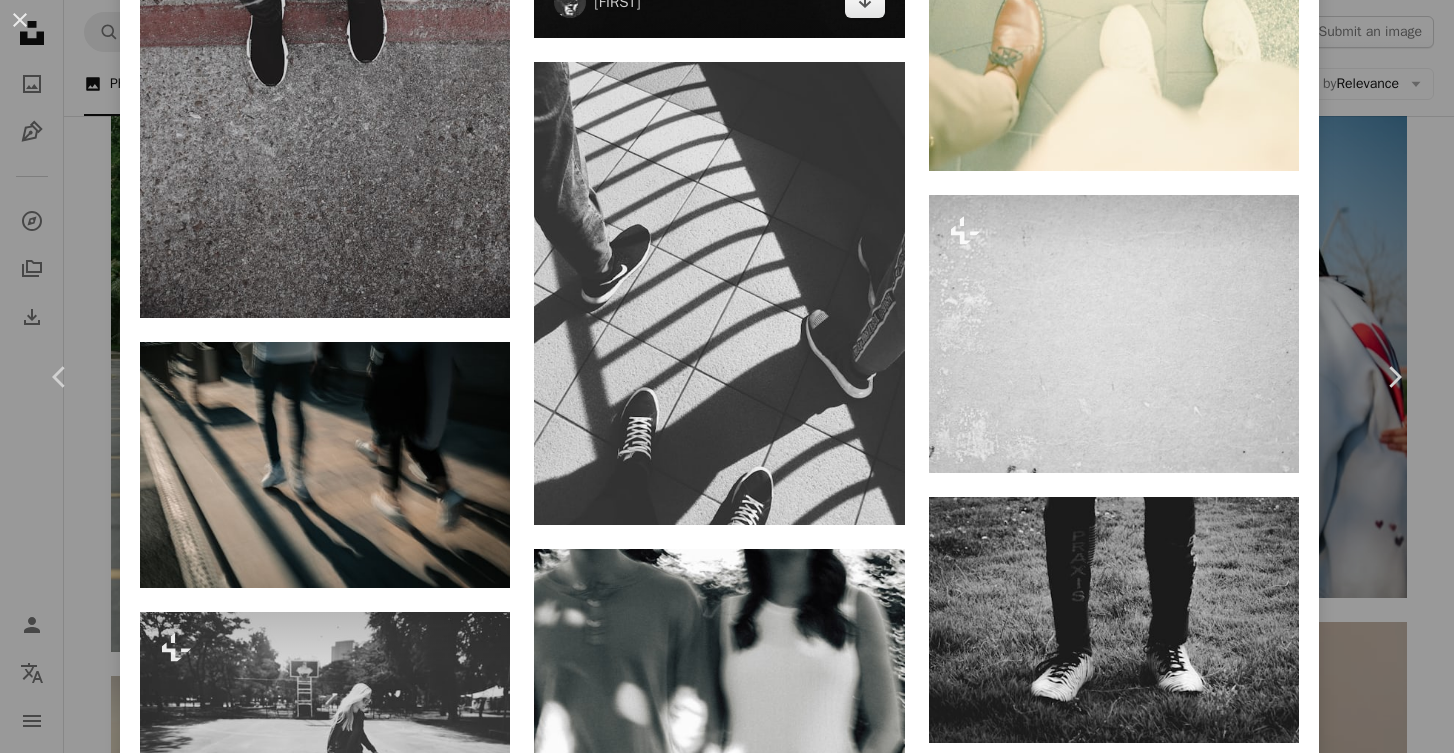 scroll, scrollTop: 5888, scrollLeft: 0, axis: vertical 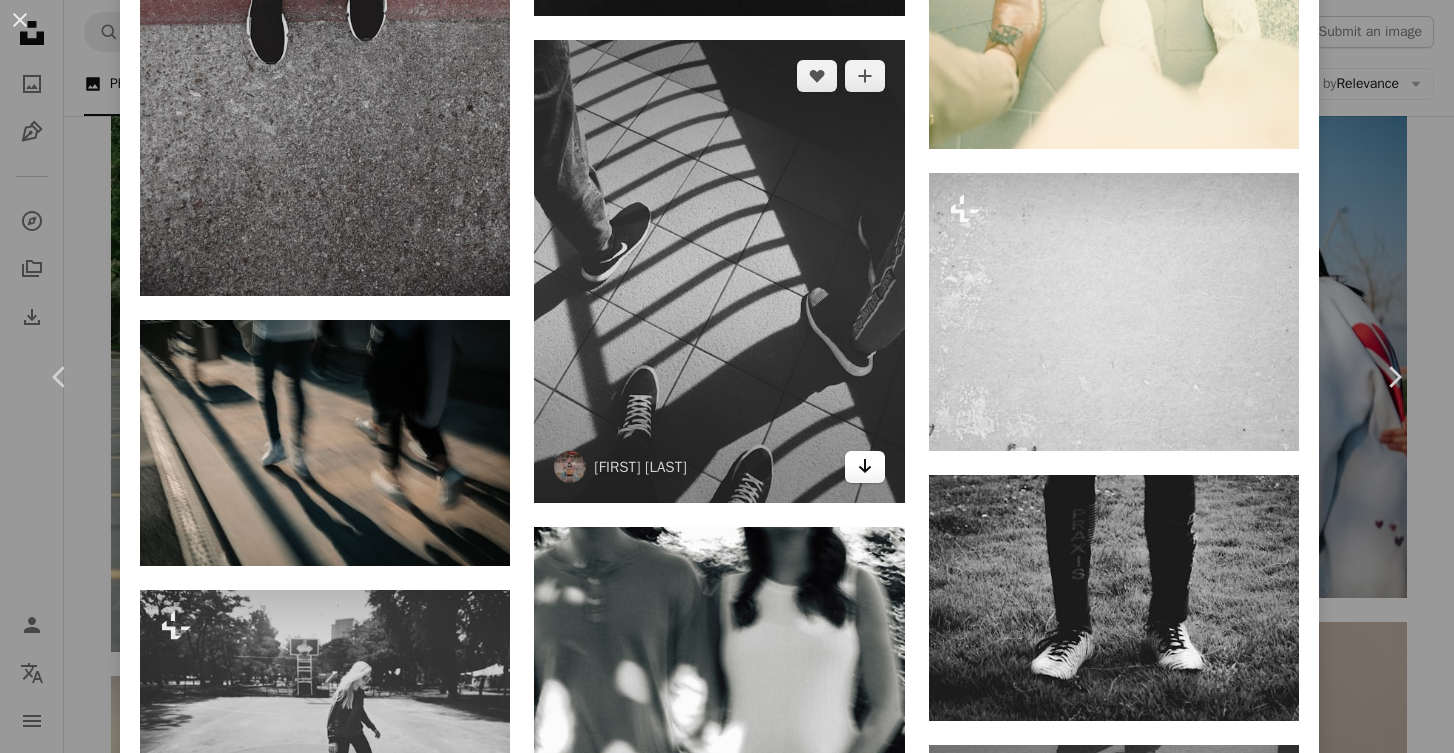 click 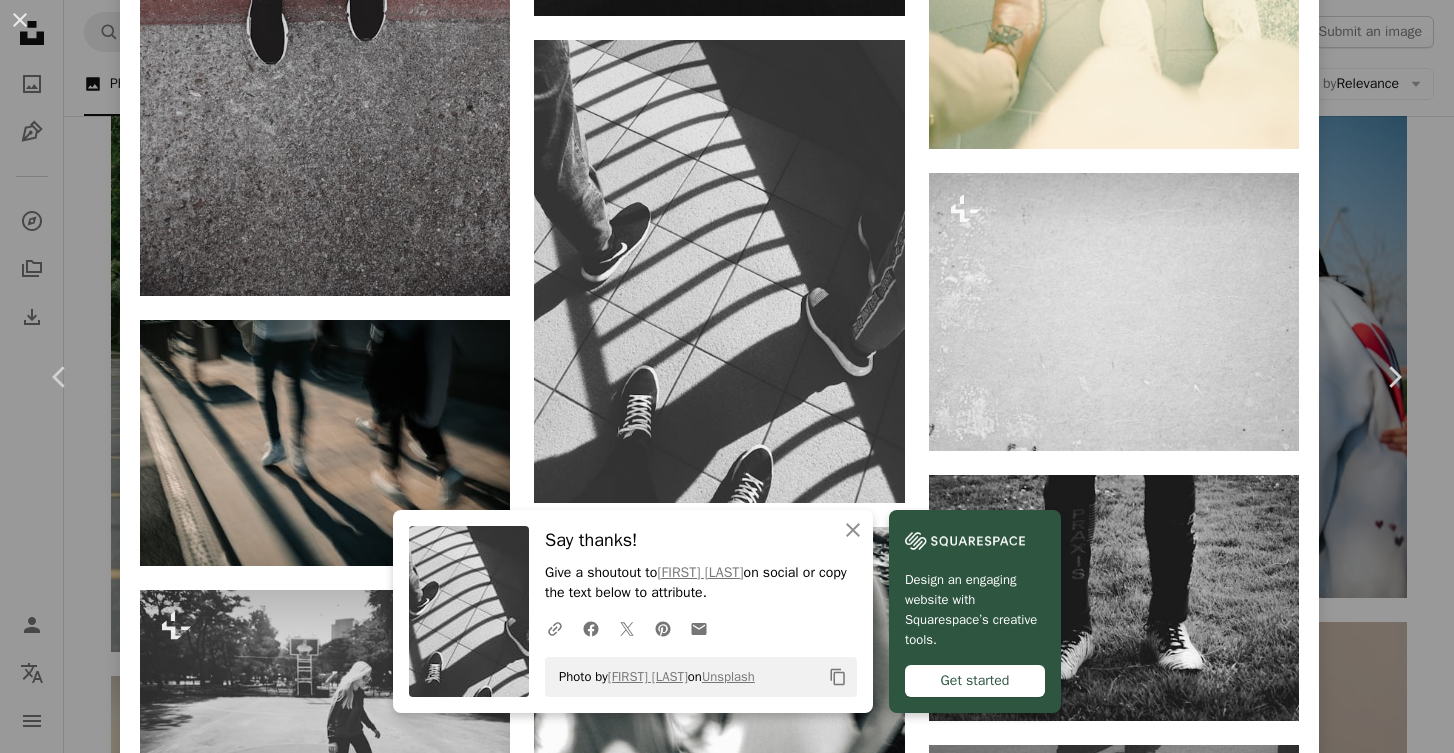 click on "[FIRST] [LAST]" at bounding box center [719, -742] 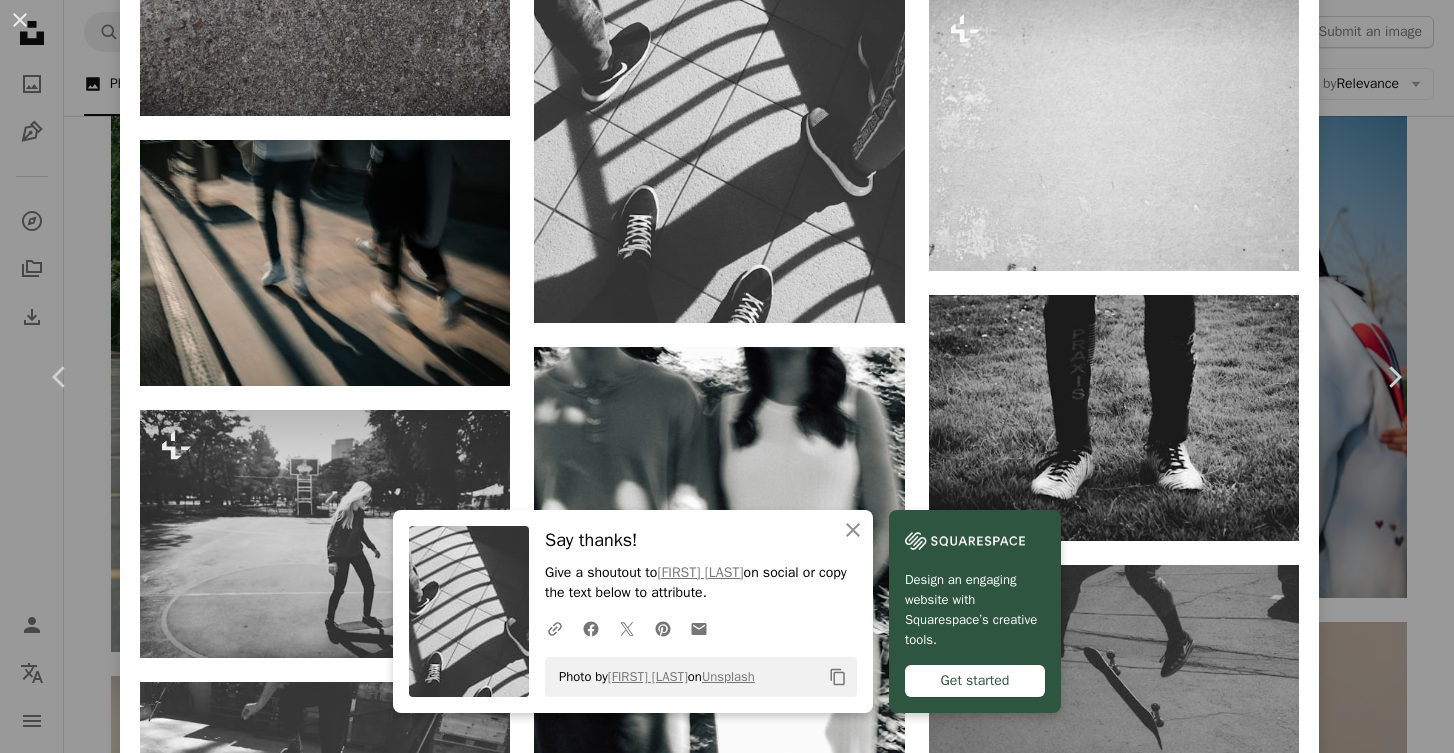 scroll, scrollTop: 6074, scrollLeft: 0, axis: vertical 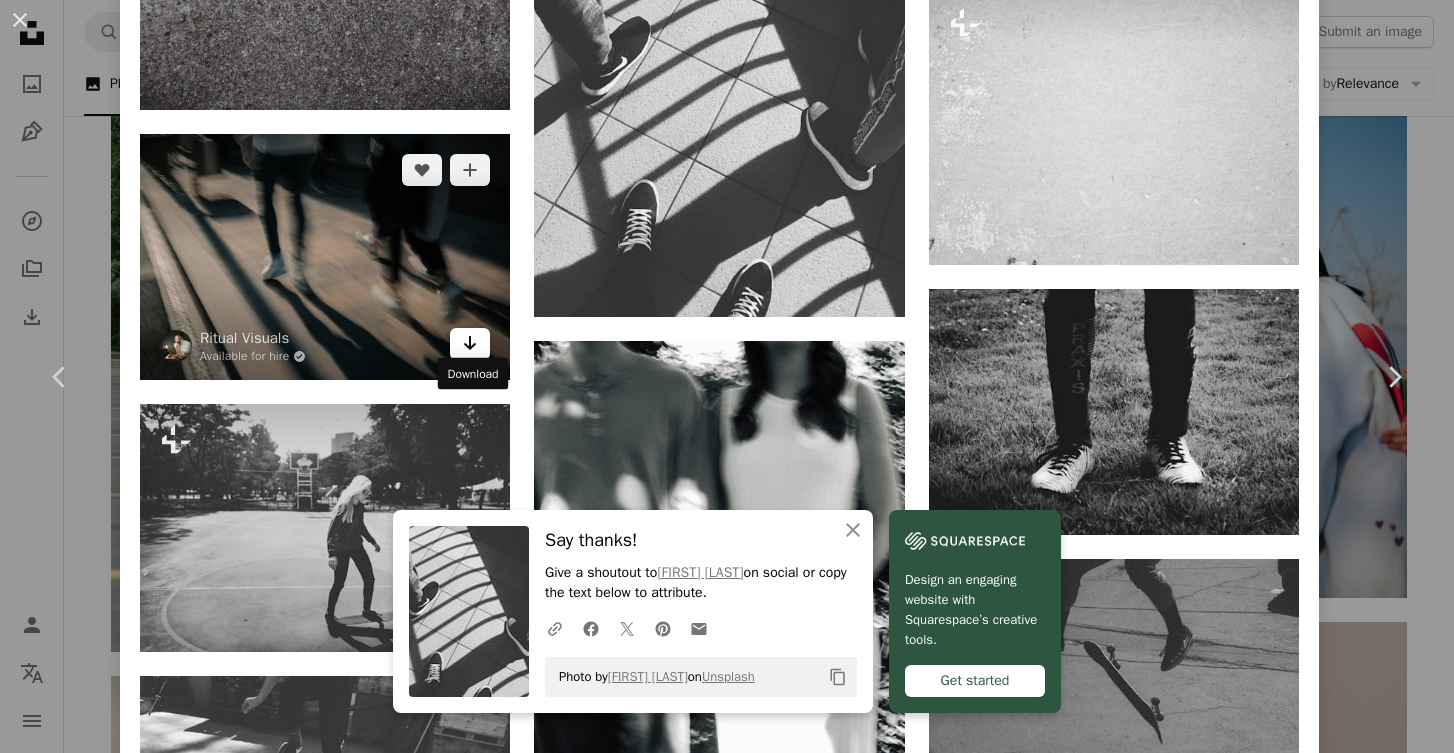click on "Arrow pointing down" 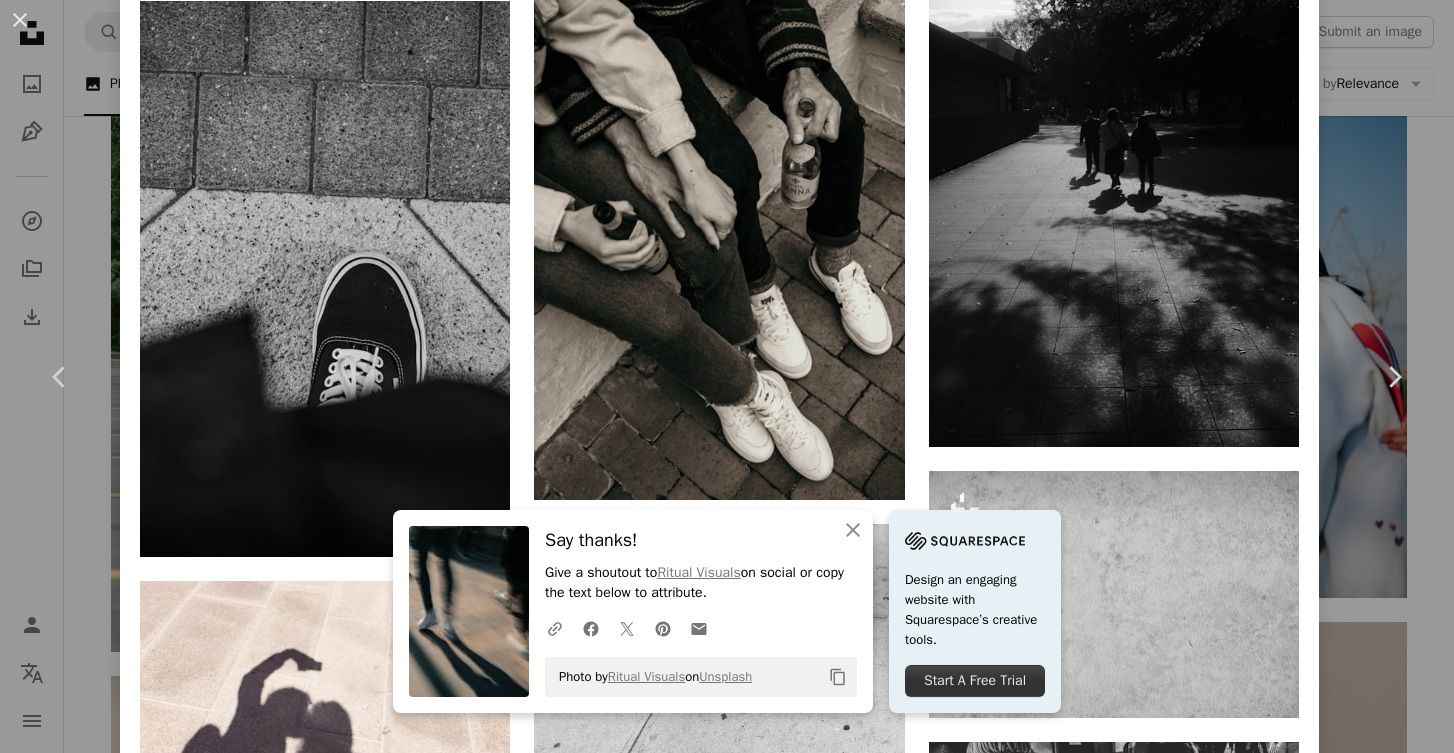 scroll, scrollTop: 7323, scrollLeft: 0, axis: vertical 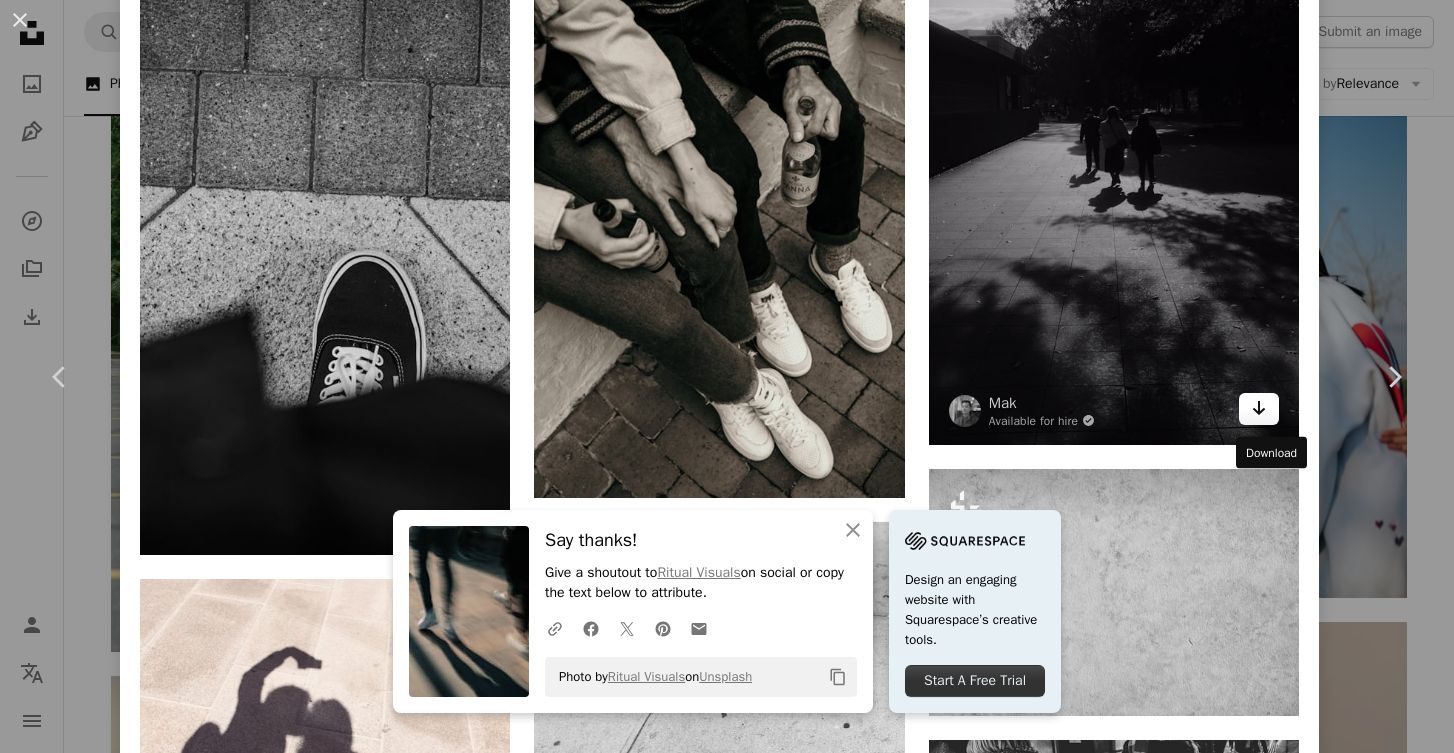 click 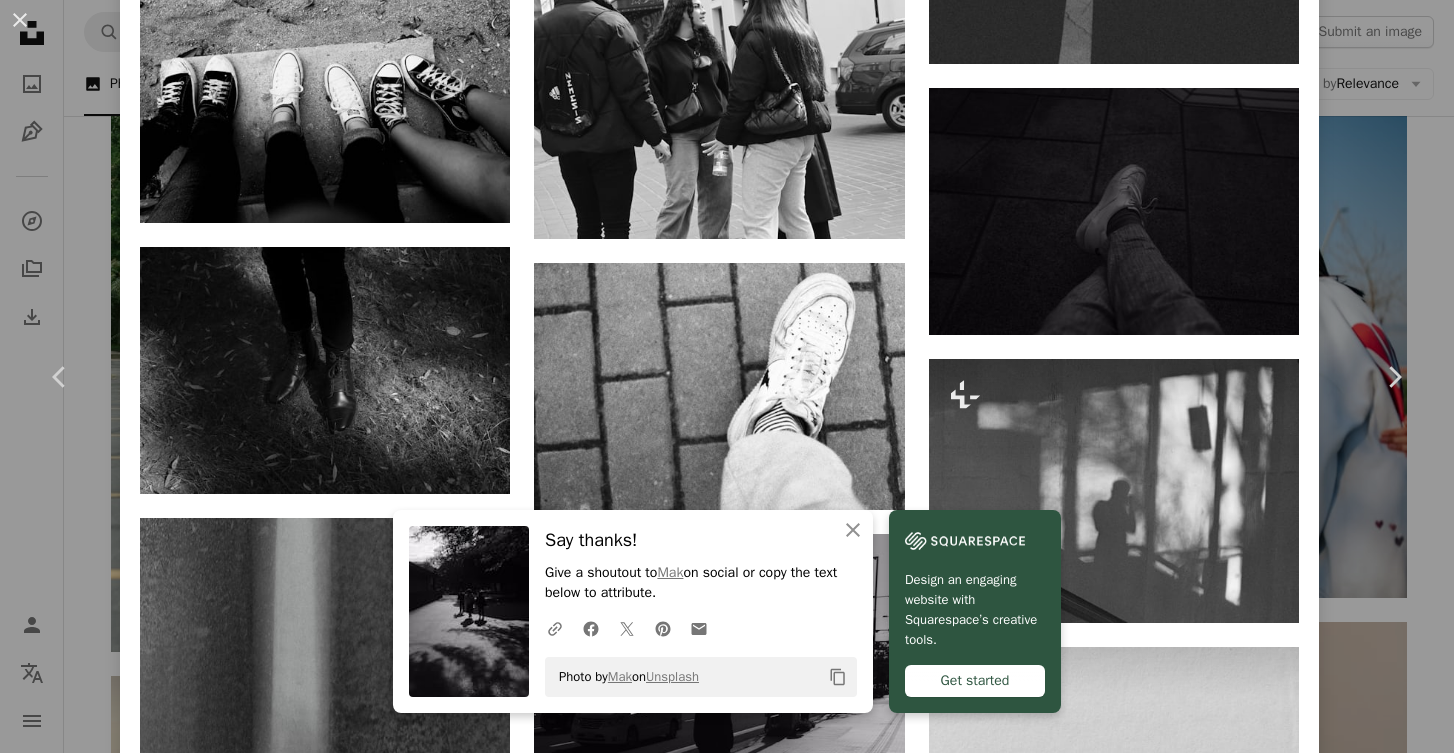 scroll, scrollTop: 12006, scrollLeft: 0, axis: vertical 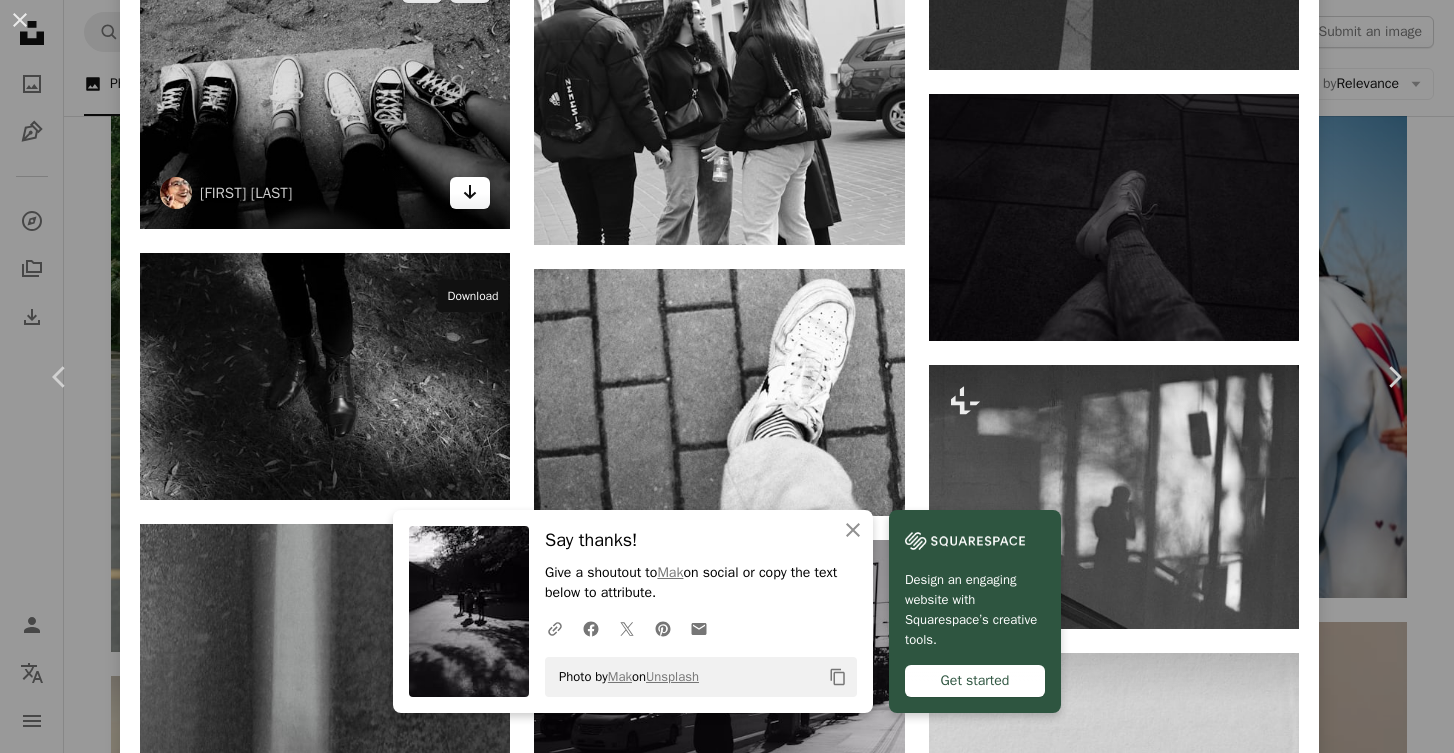 click on "Arrow pointing down" 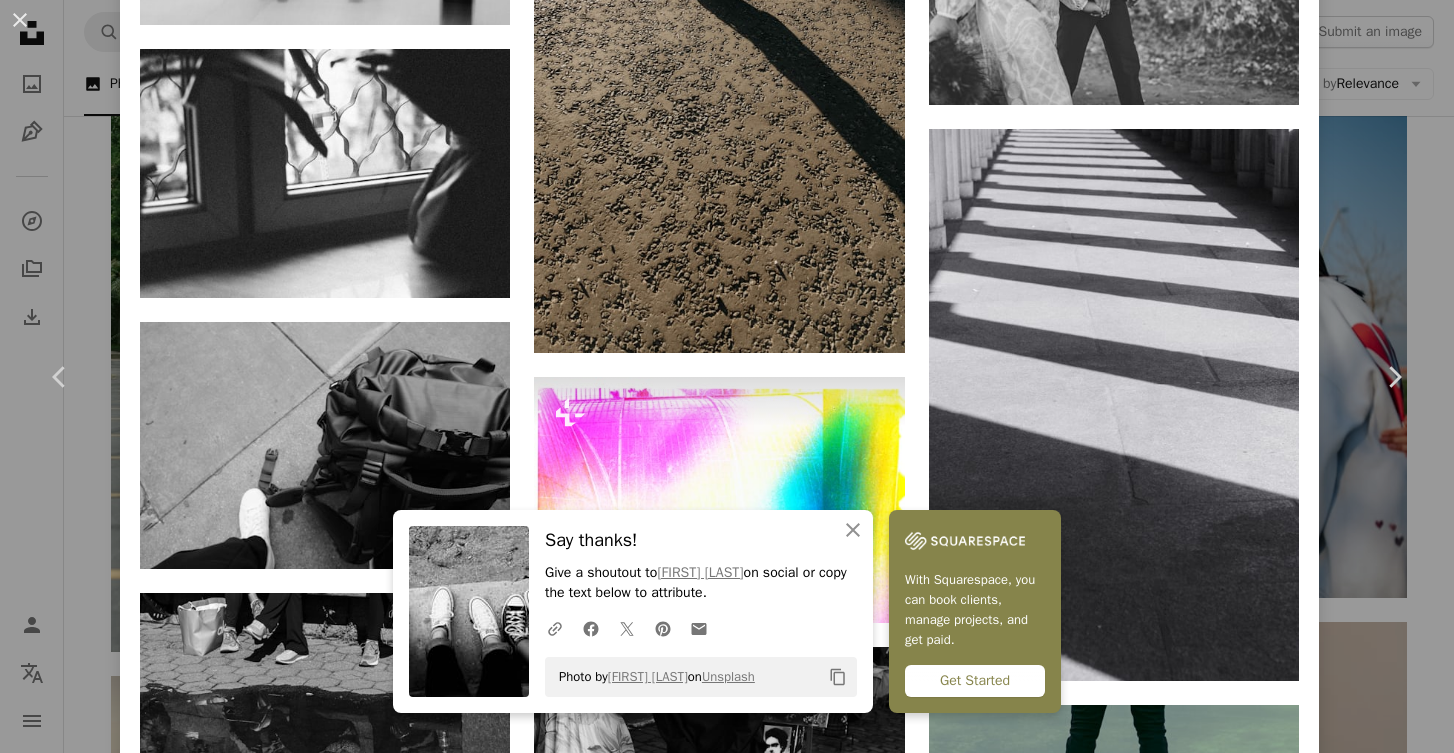 scroll, scrollTop: 23405, scrollLeft: 0, axis: vertical 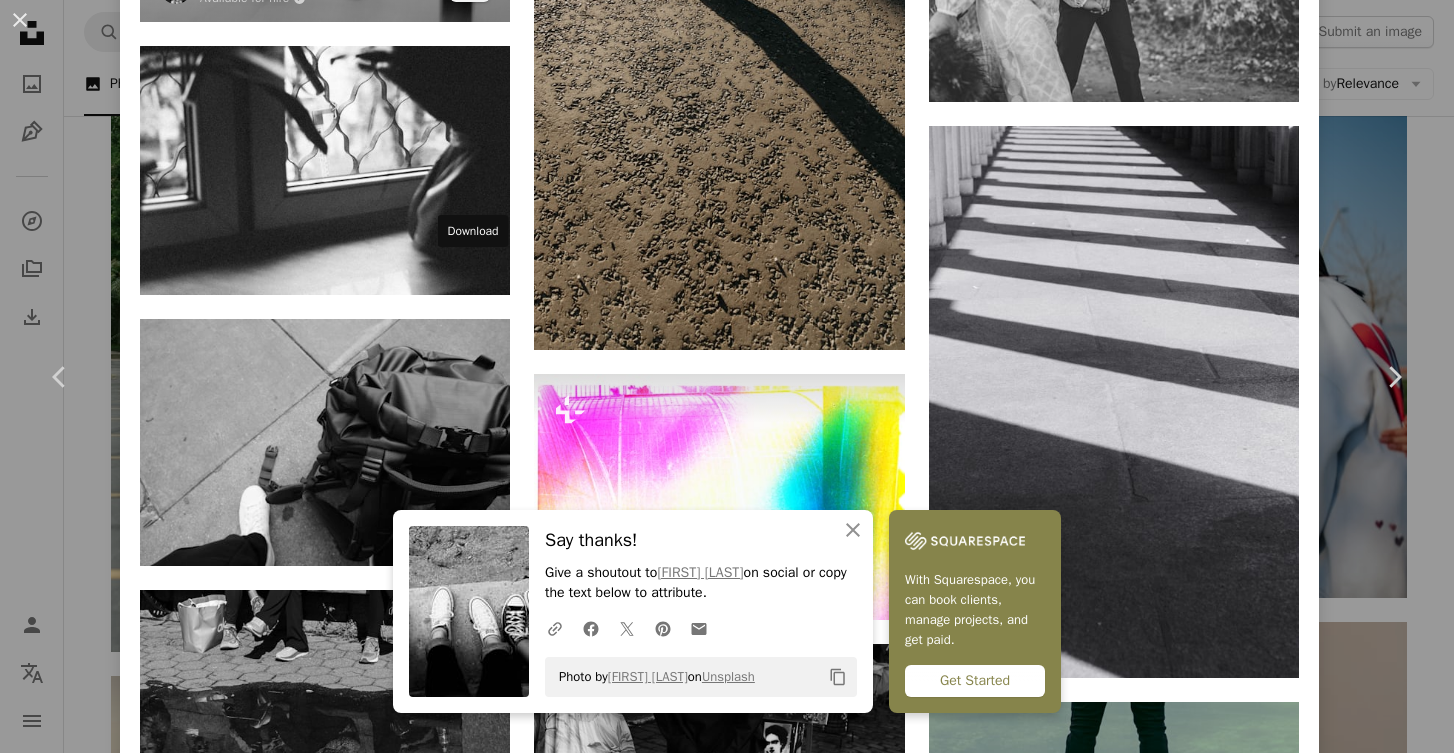 click on "Arrow pointing down" 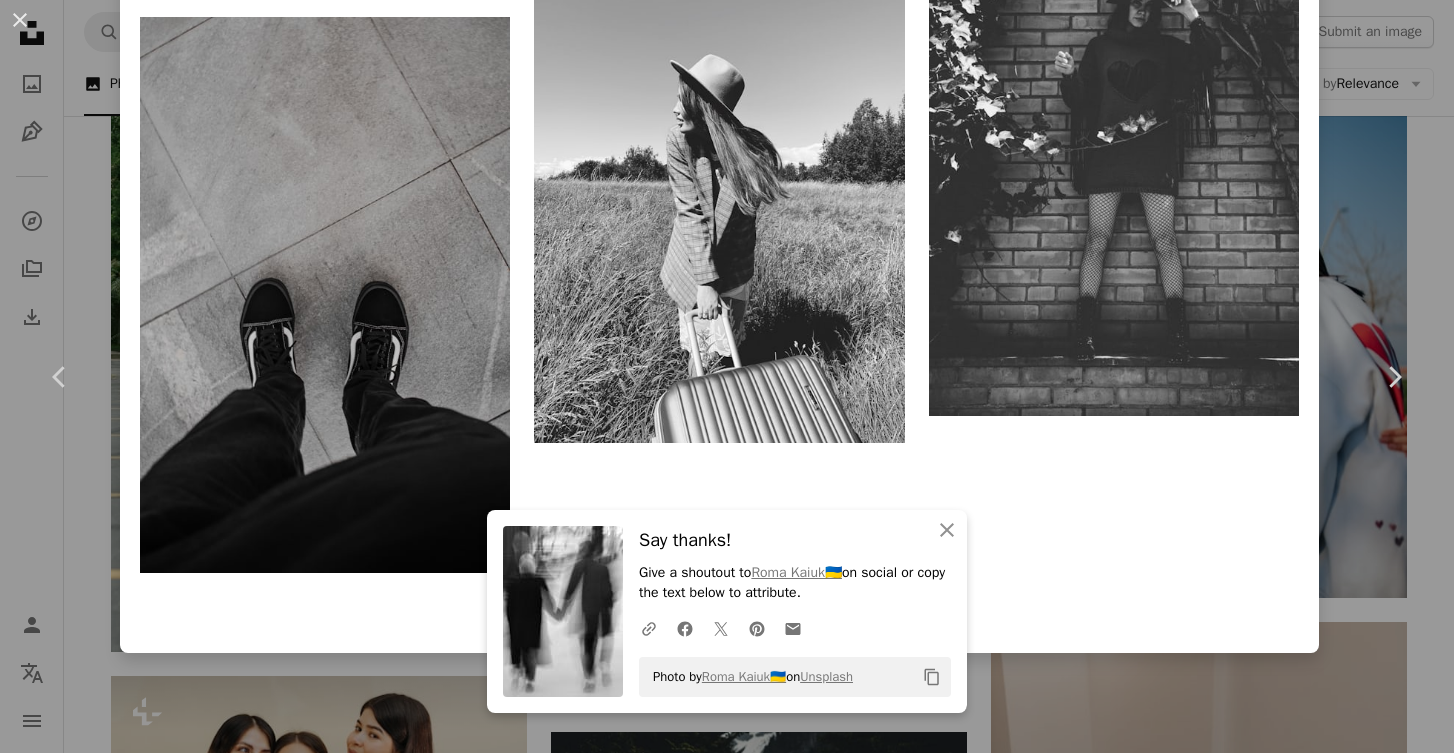 scroll, scrollTop: 42412, scrollLeft: 0, axis: vertical 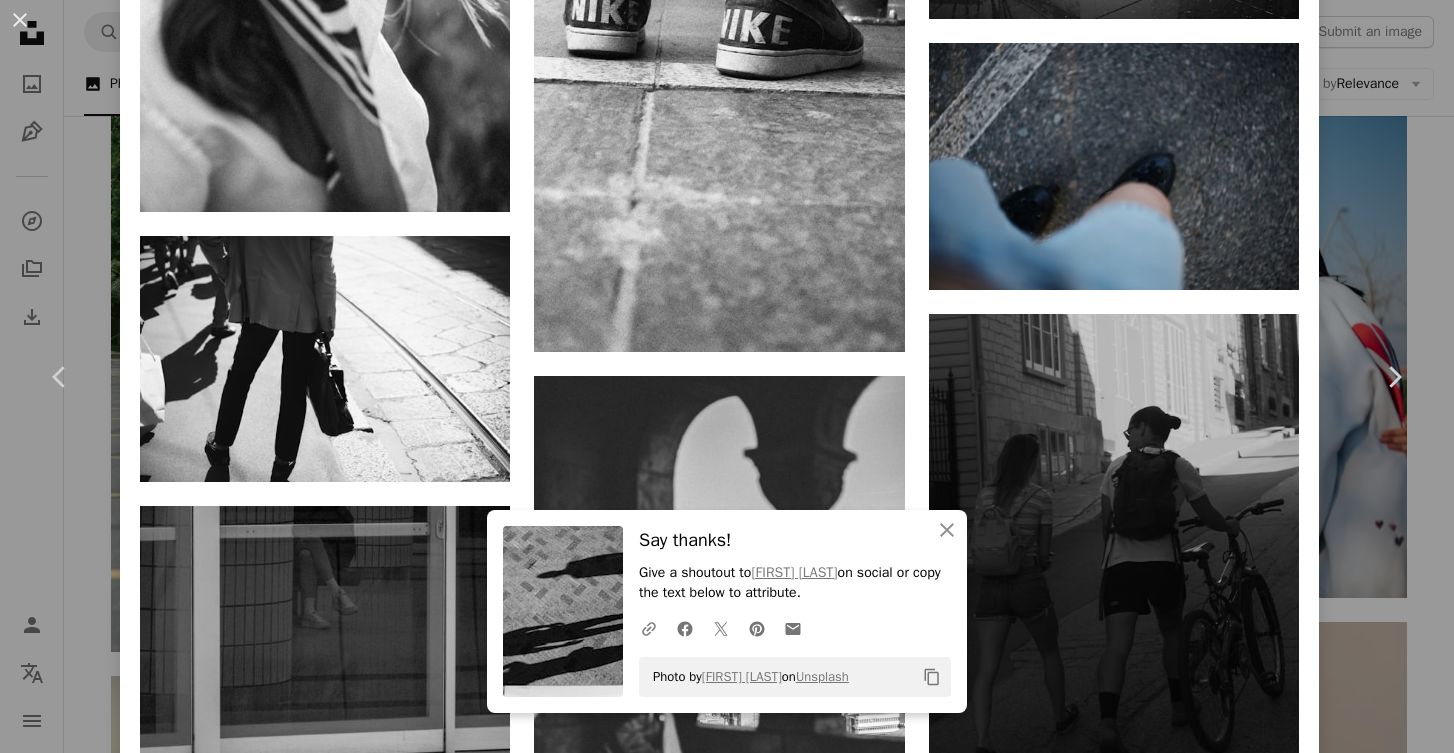 click at bounding box center (719, -350) 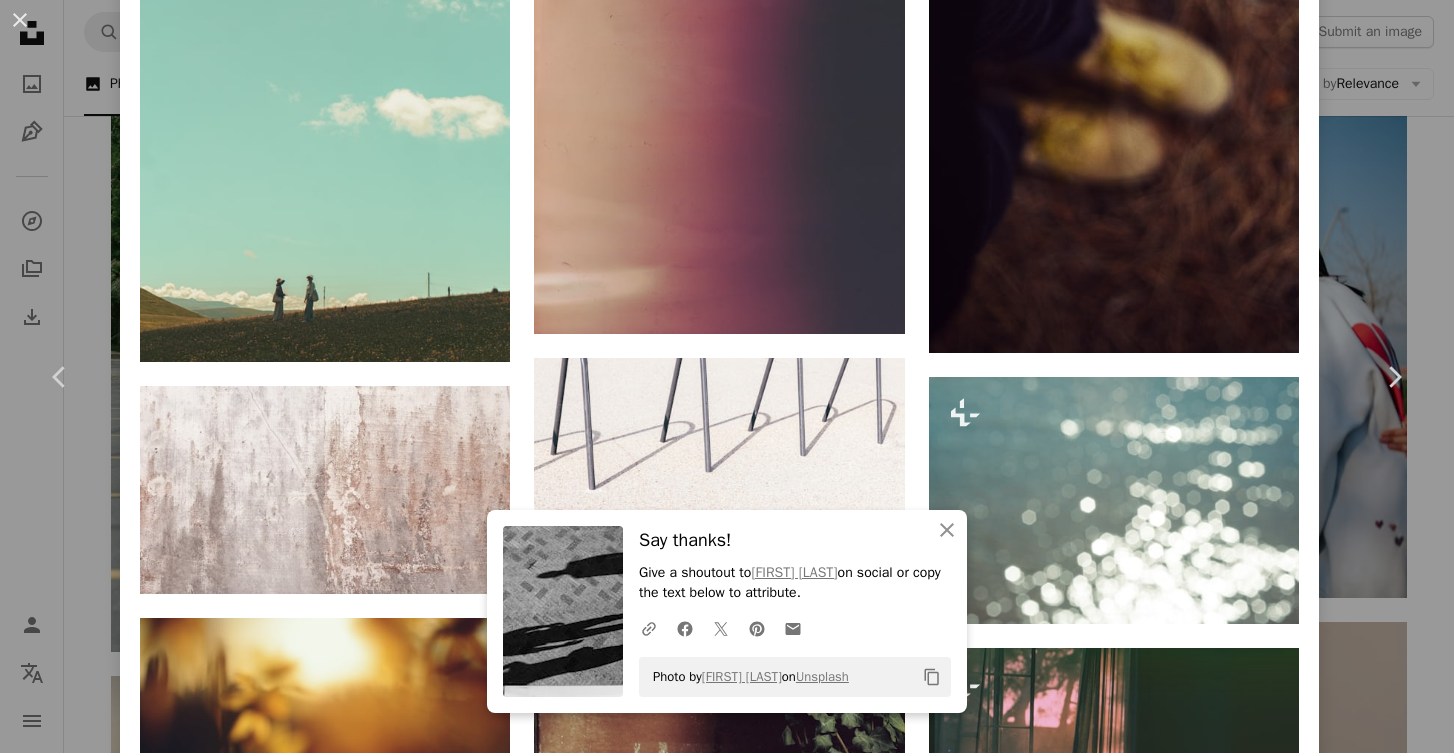 scroll, scrollTop: 3071, scrollLeft: 0, axis: vertical 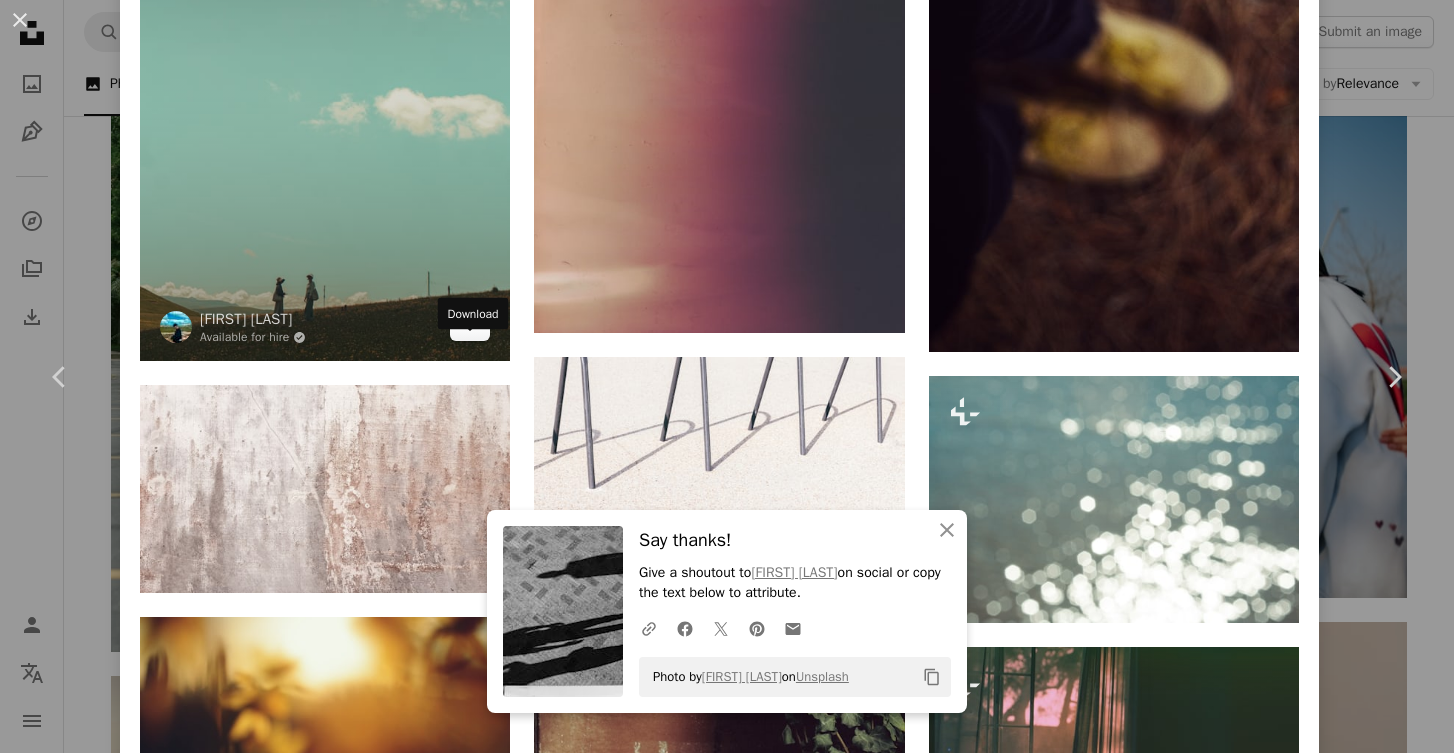 click 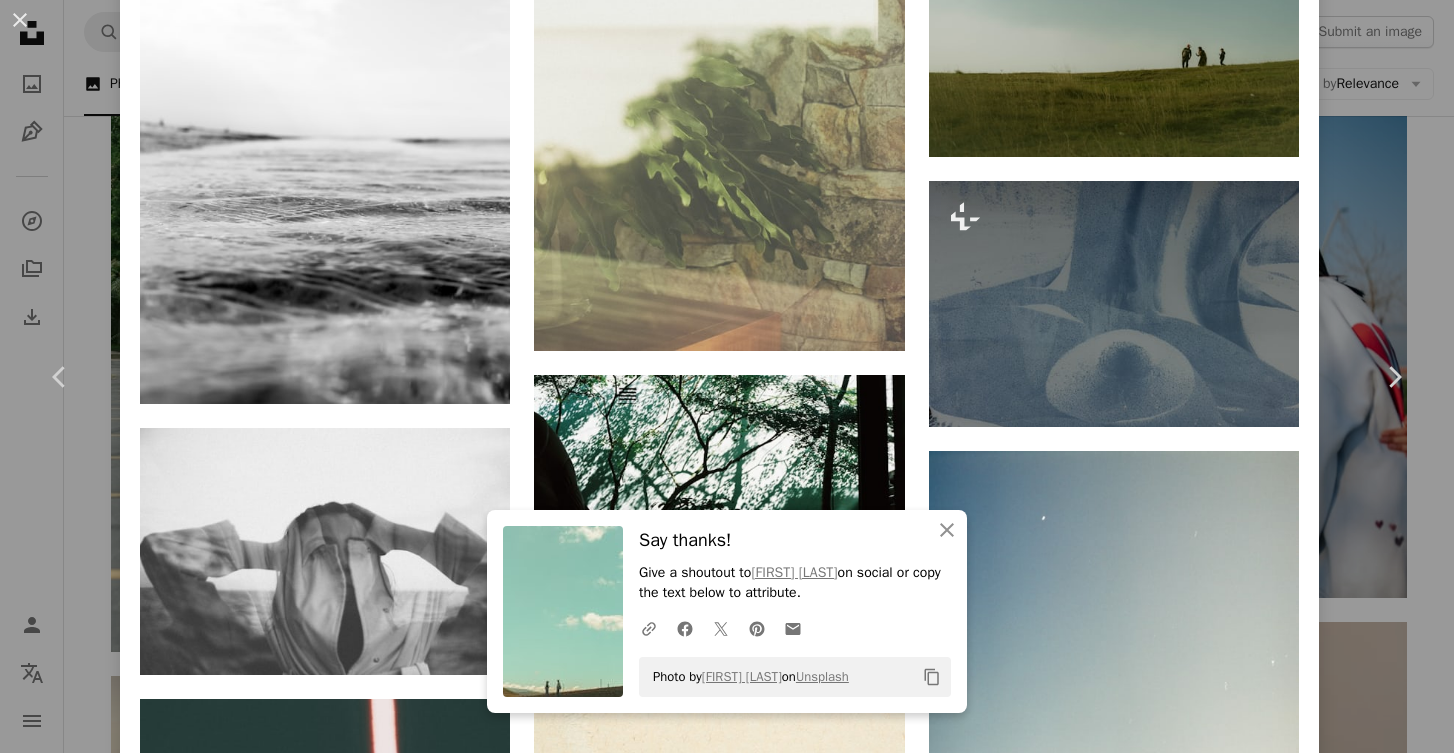 scroll, scrollTop: 41101, scrollLeft: 0, axis: vertical 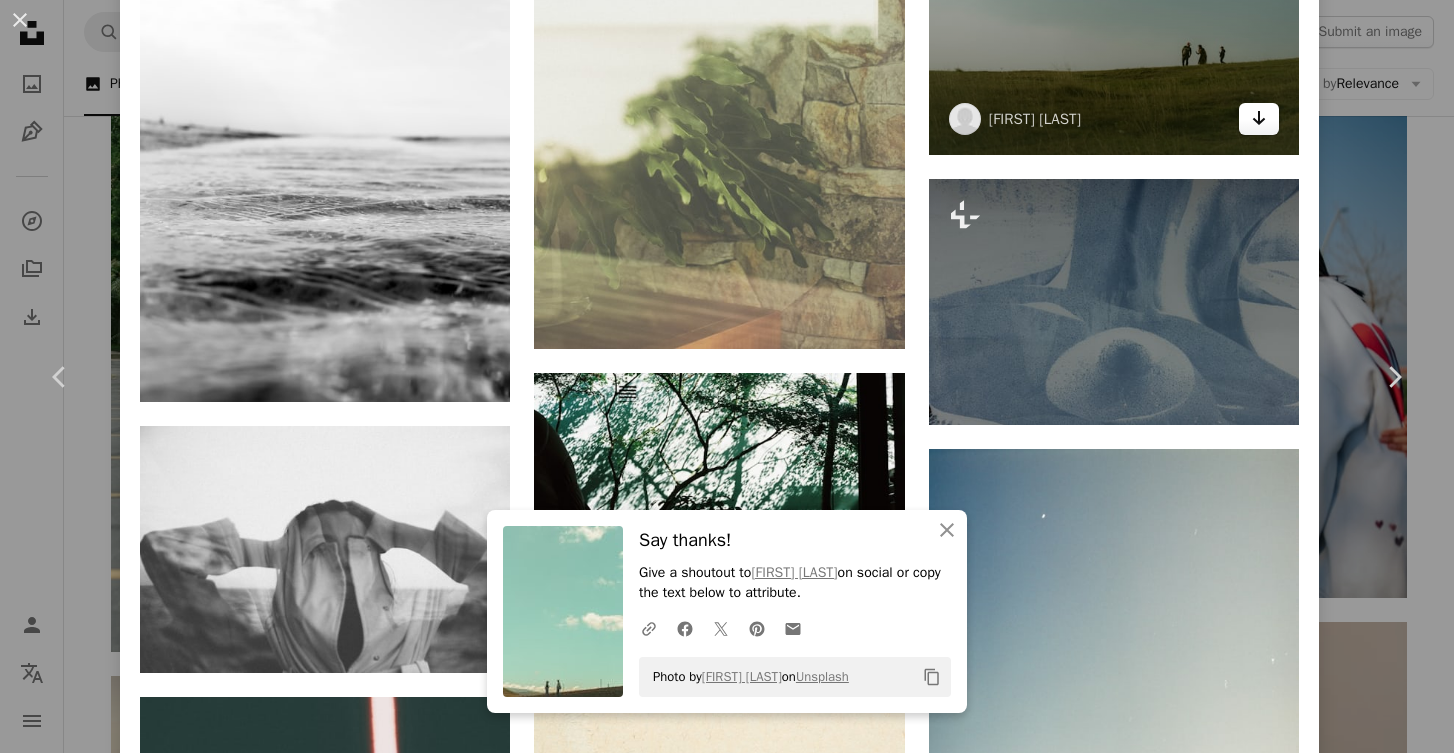 click on "Arrow pointing down" 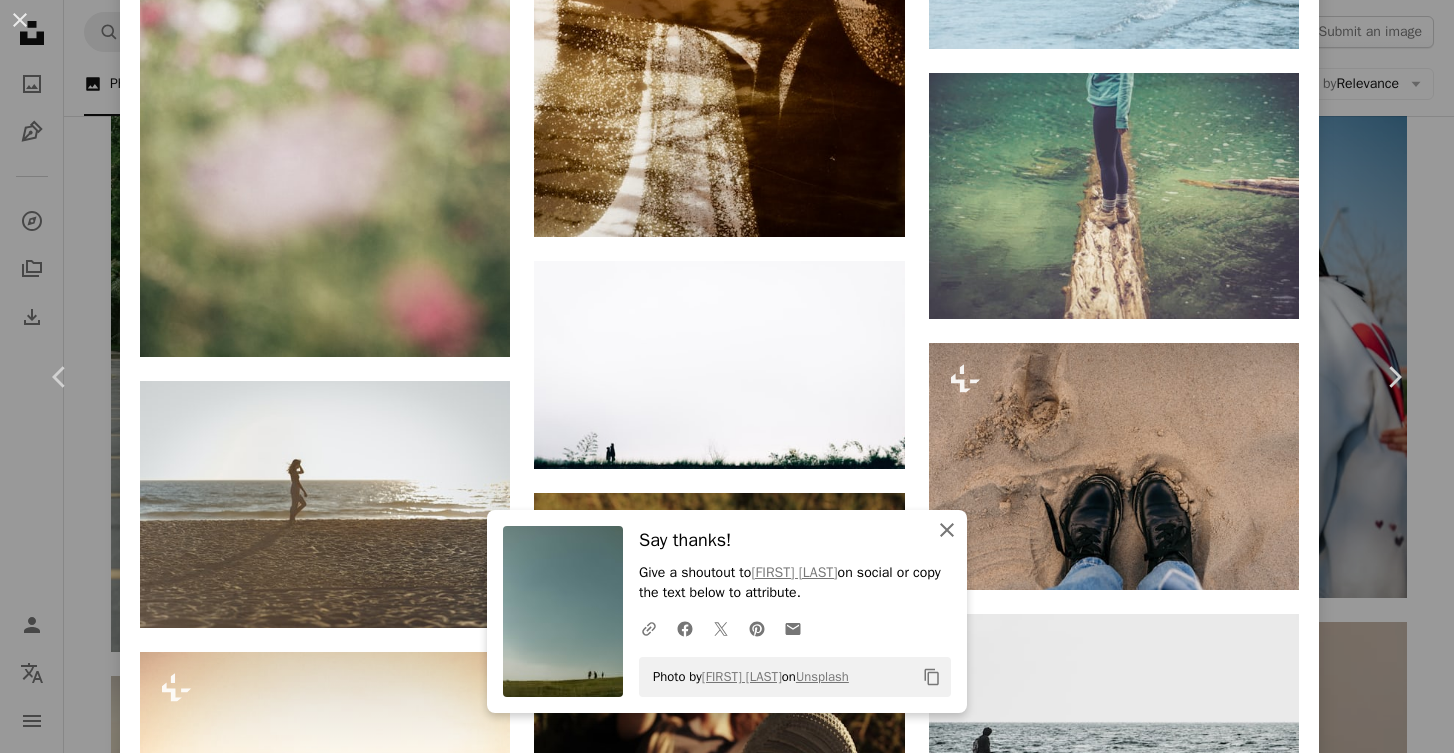scroll, scrollTop: 43777, scrollLeft: 0, axis: vertical 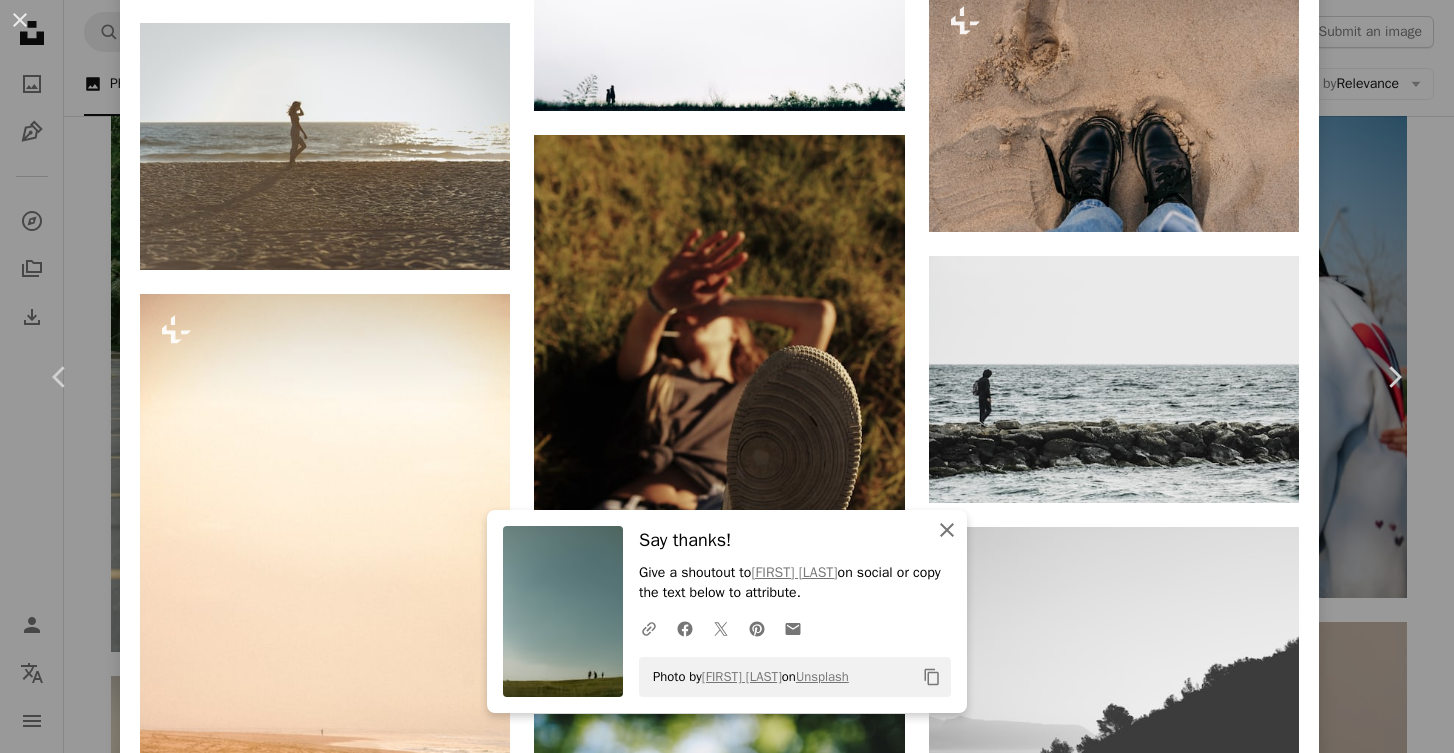 click 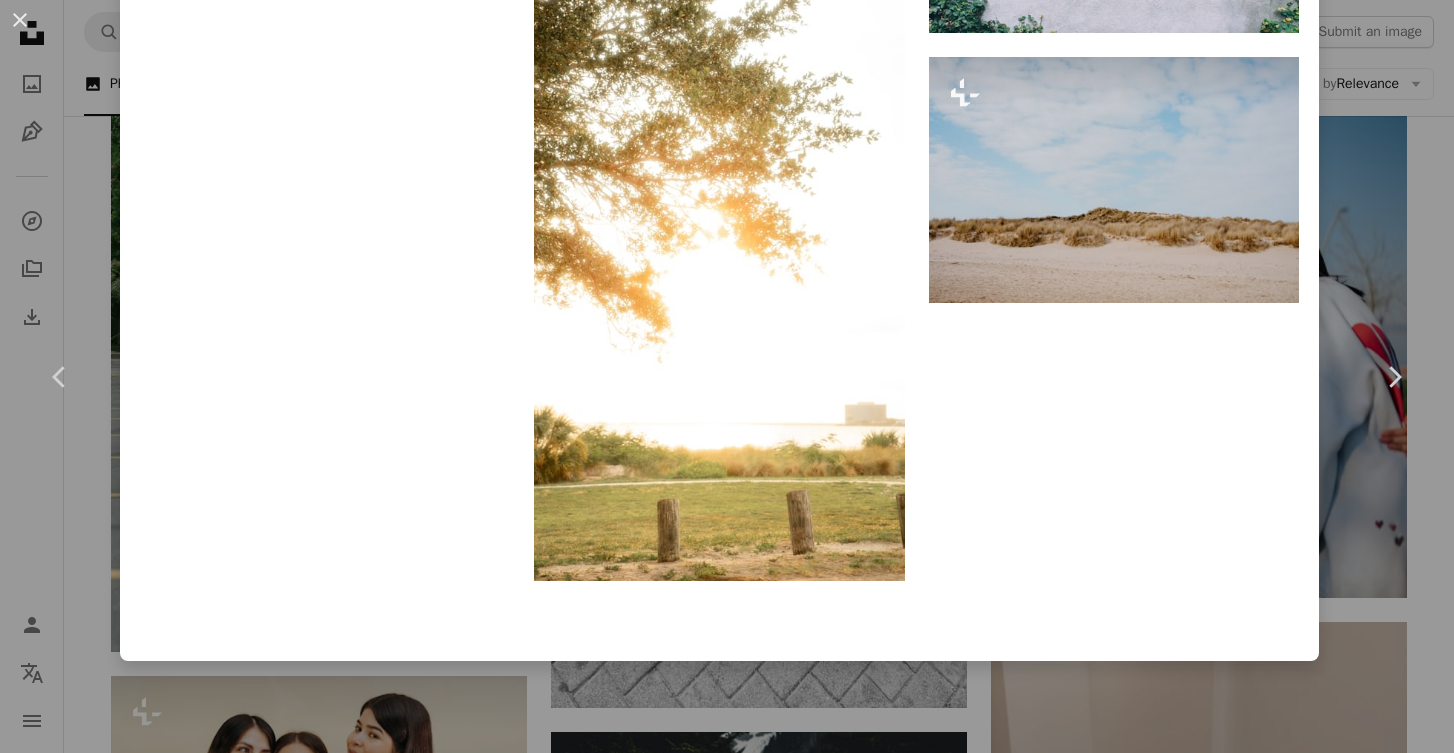 scroll, scrollTop: 53187, scrollLeft: 0, axis: vertical 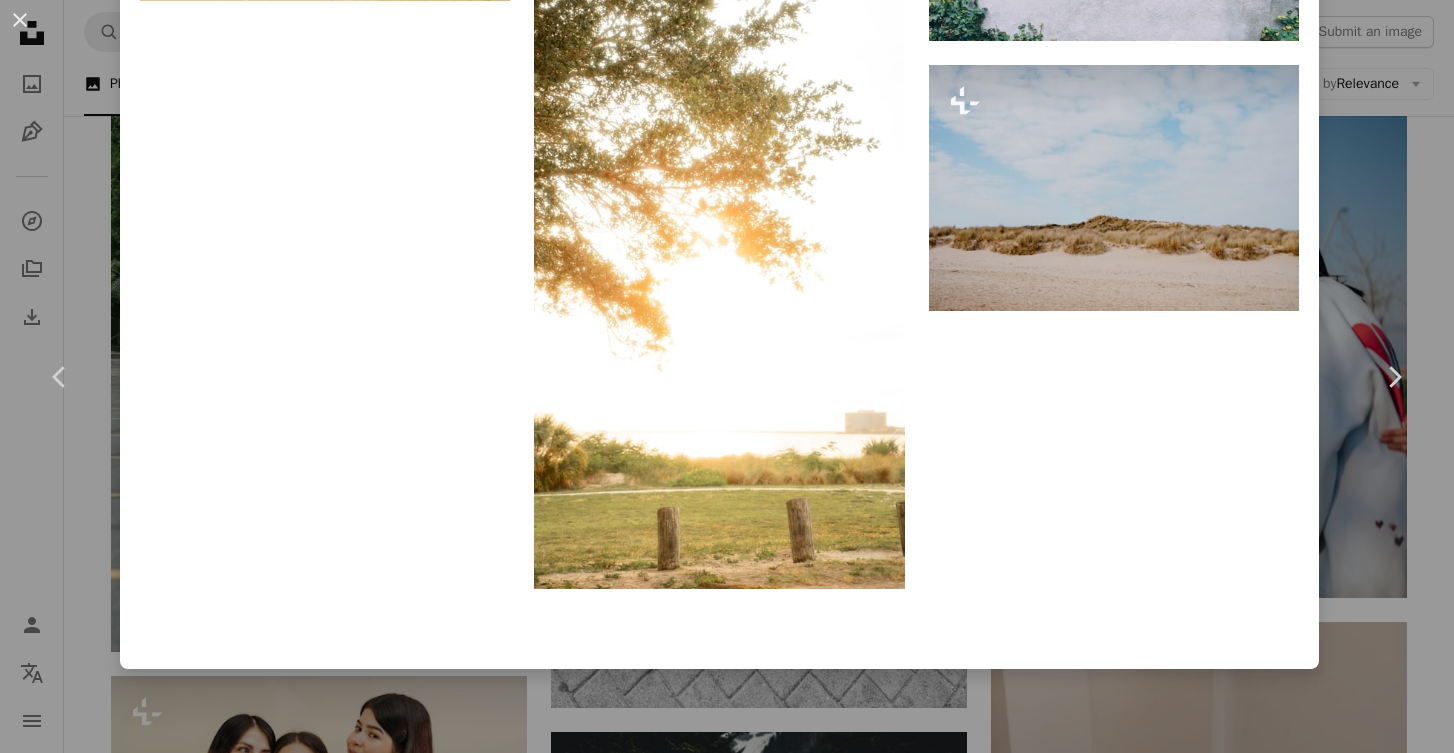click at bounding box center [719, -489] 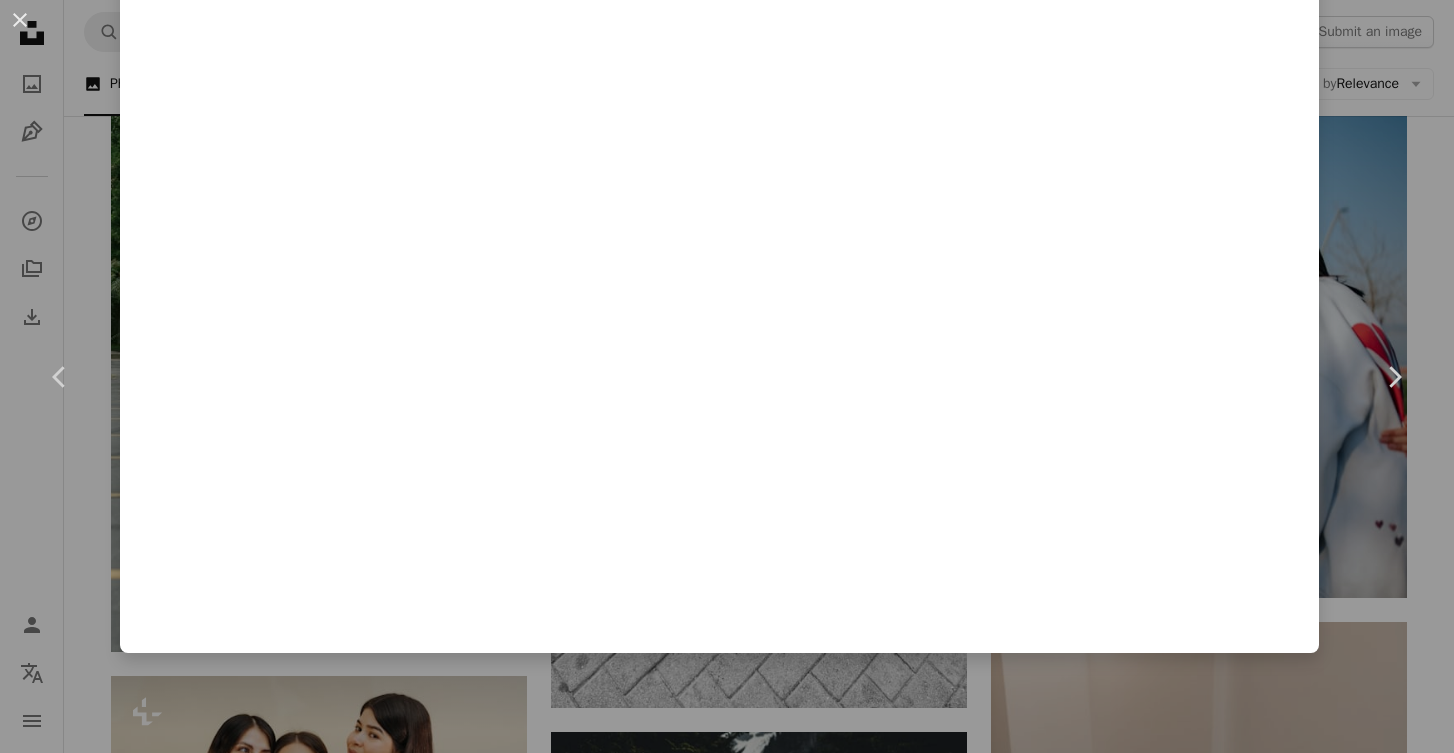 scroll, scrollTop: 0, scrollLeft: 0, axis: both 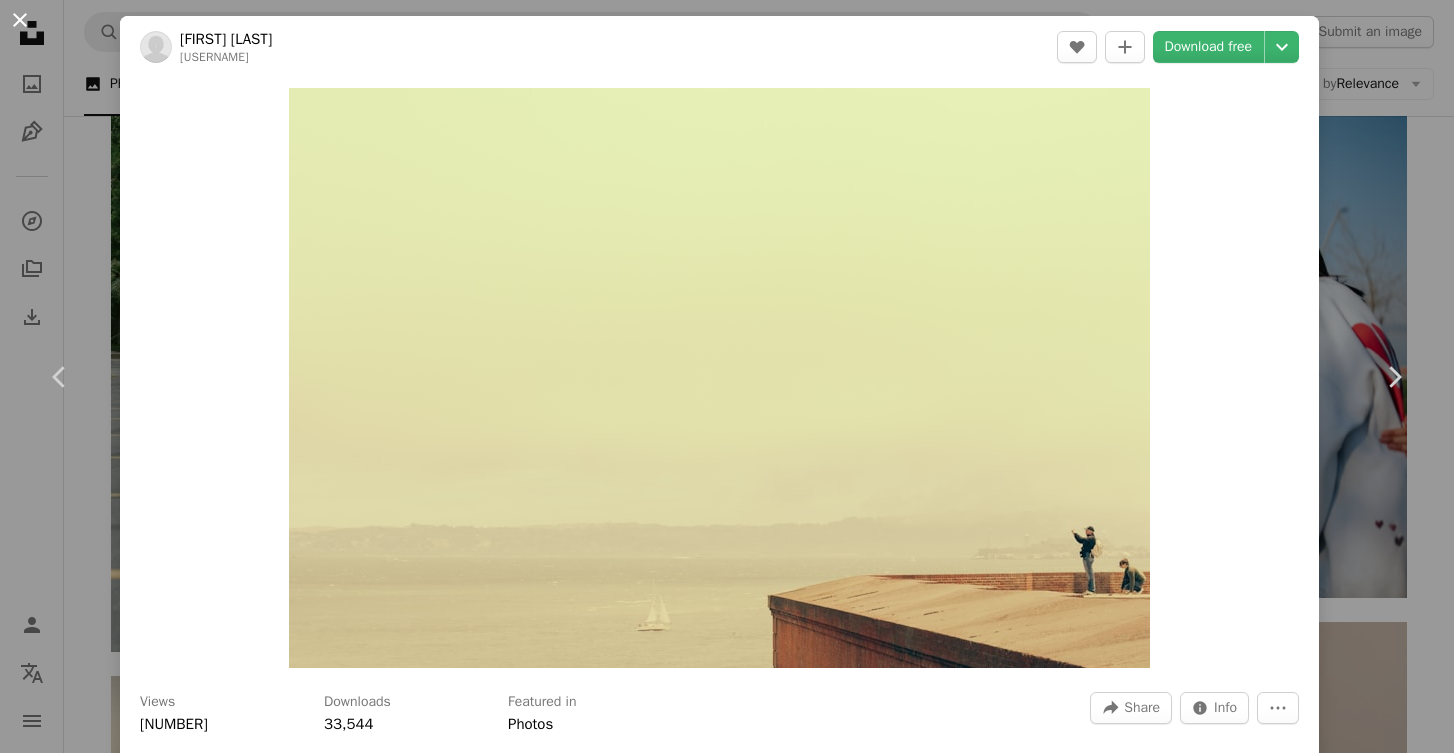 click on "An X shape" at bounding box center [20, 20] 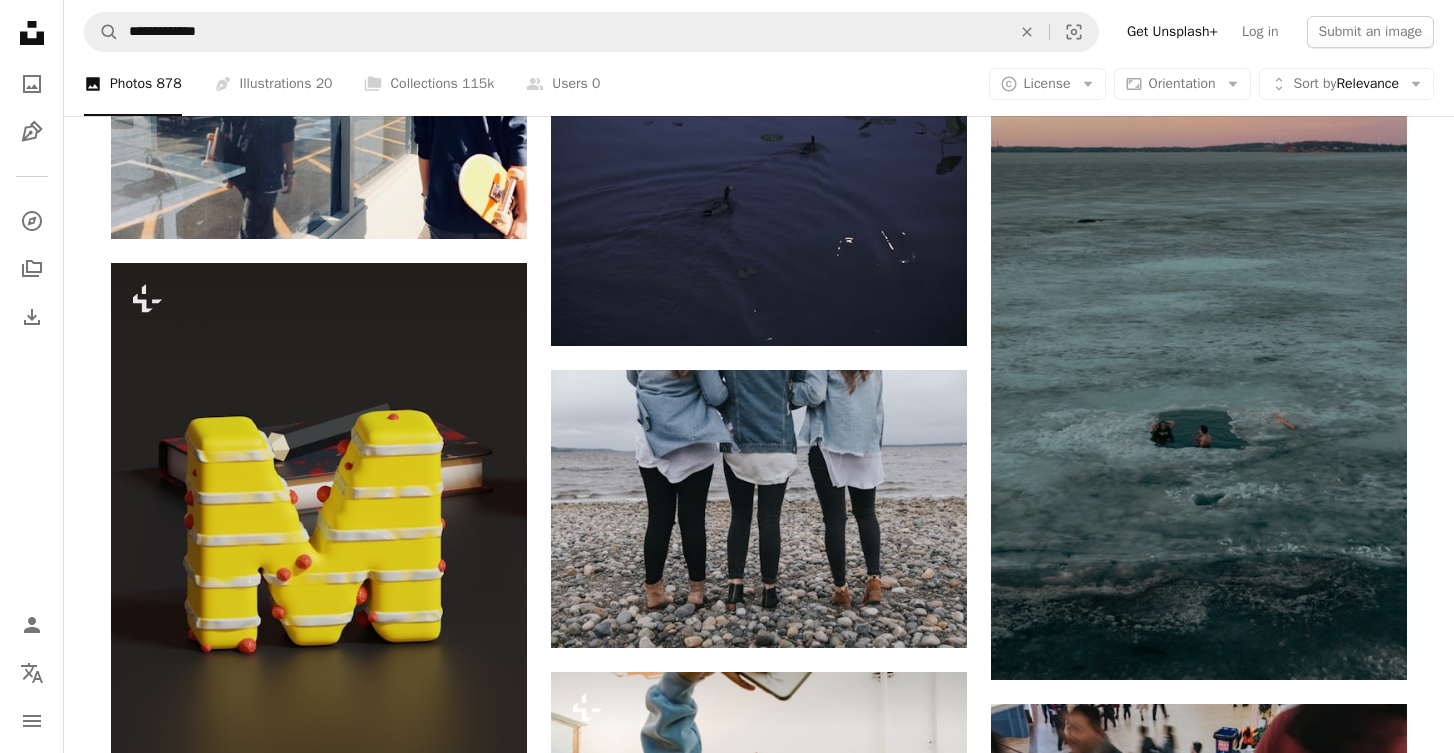 scroll, scrollTop: 49931, scrollLeft: 0, axis: vertical 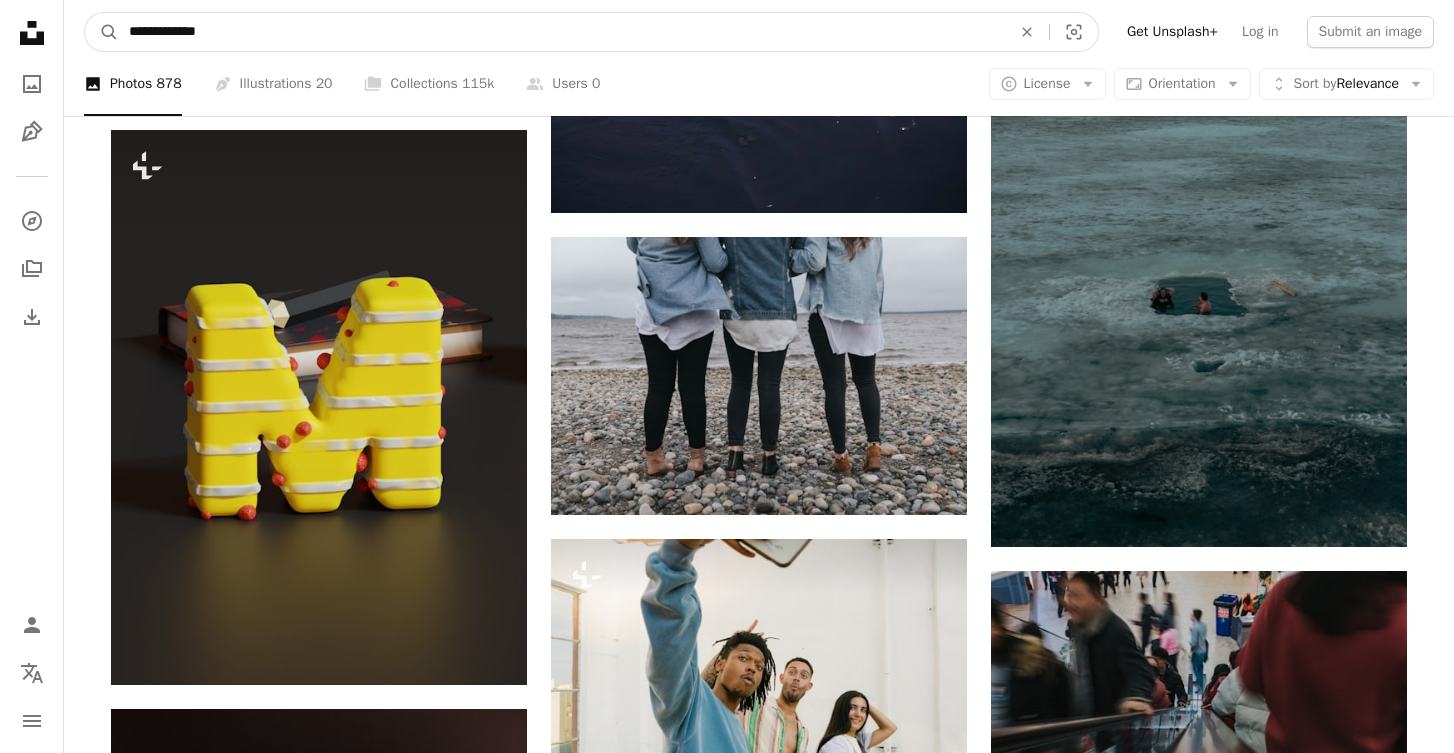 click on "**********" at bounding box center (562, 32) 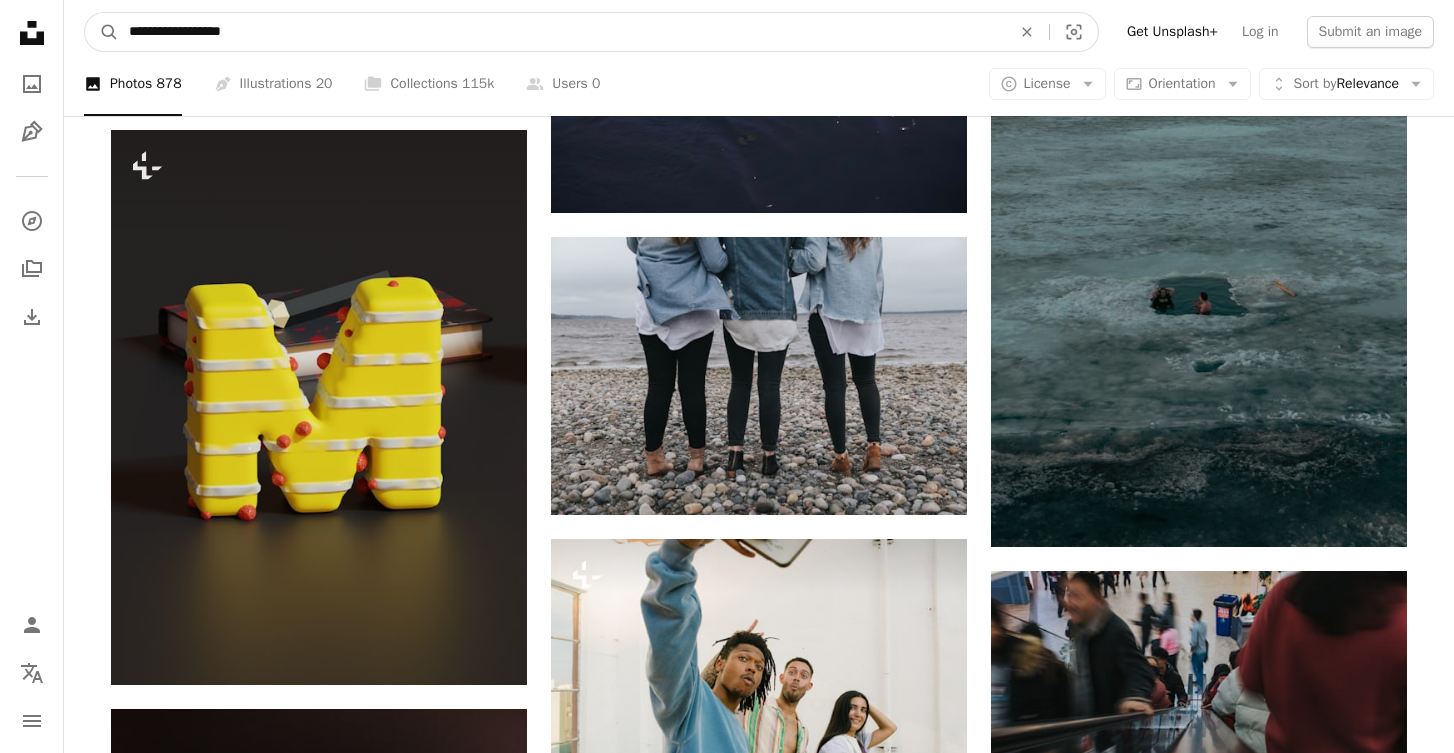 type on "**********" 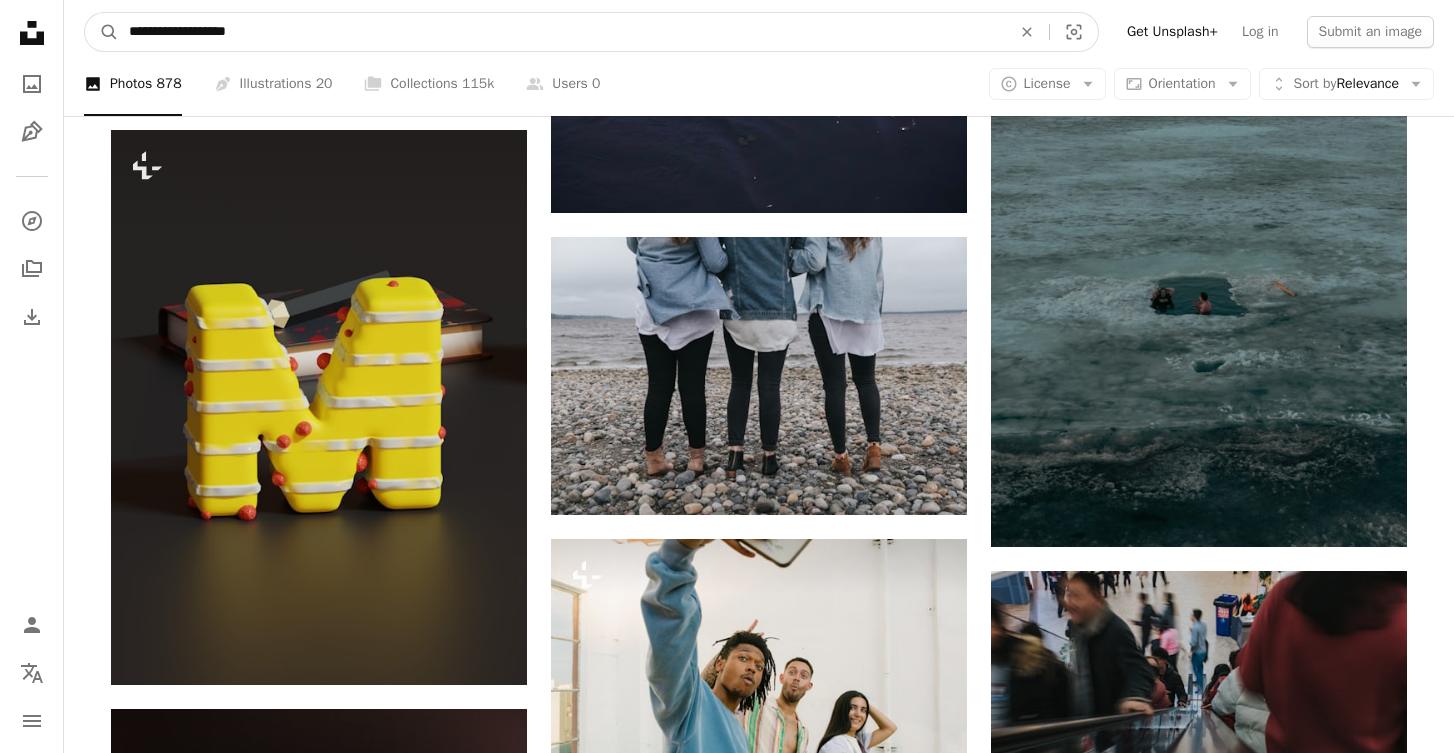 click on "A magnifying glass" at bounding box center (102, 32) 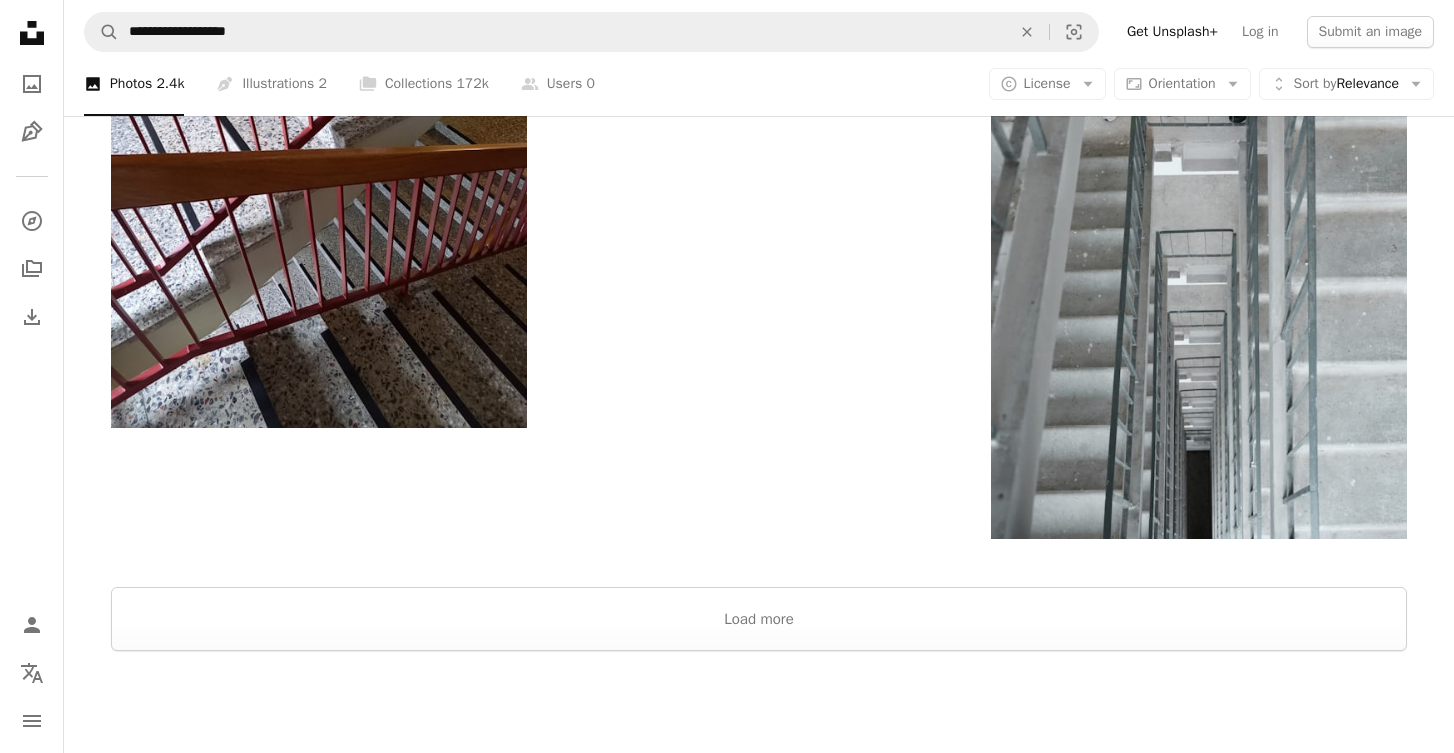 scroll, scrollTop: 3882, scrollLeft: 0, axis: vertical 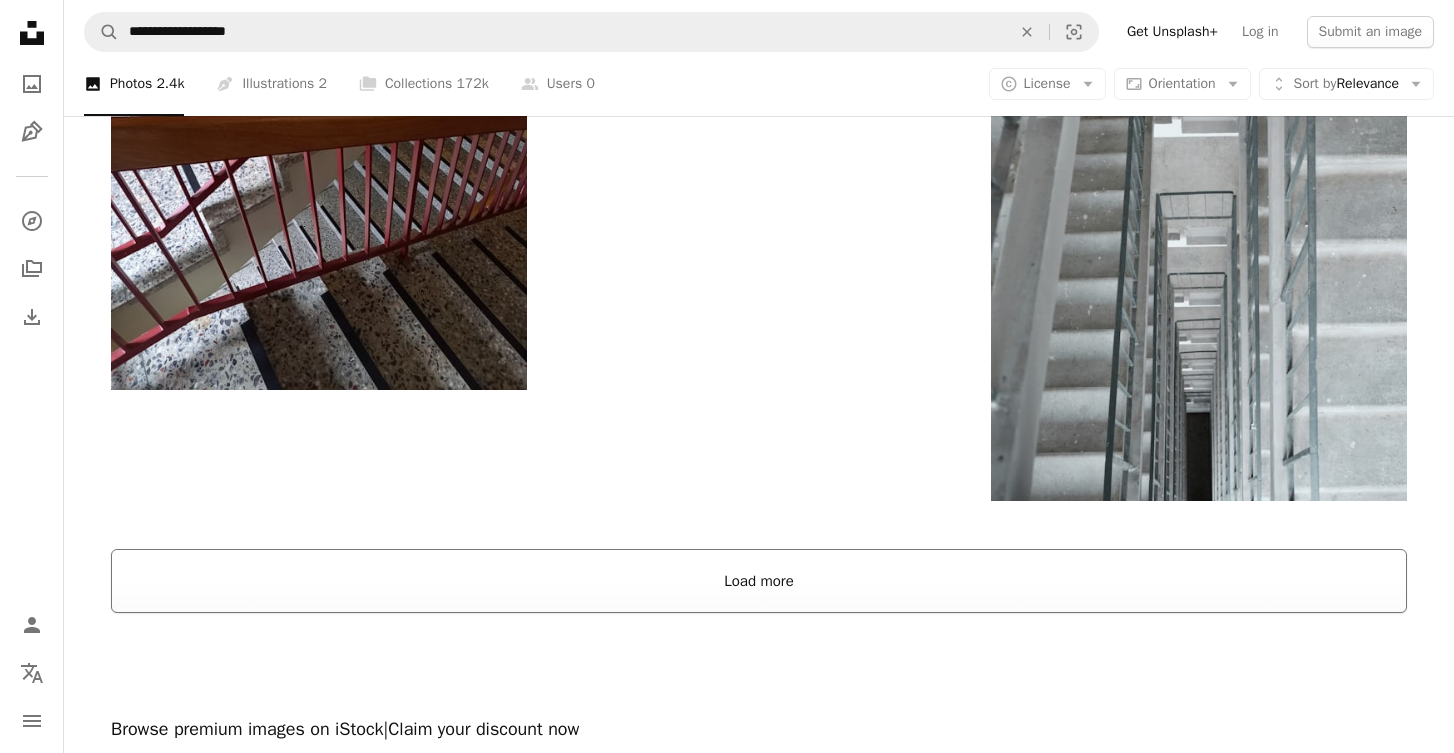 click on "Load more" at bounding box center [759, 581] 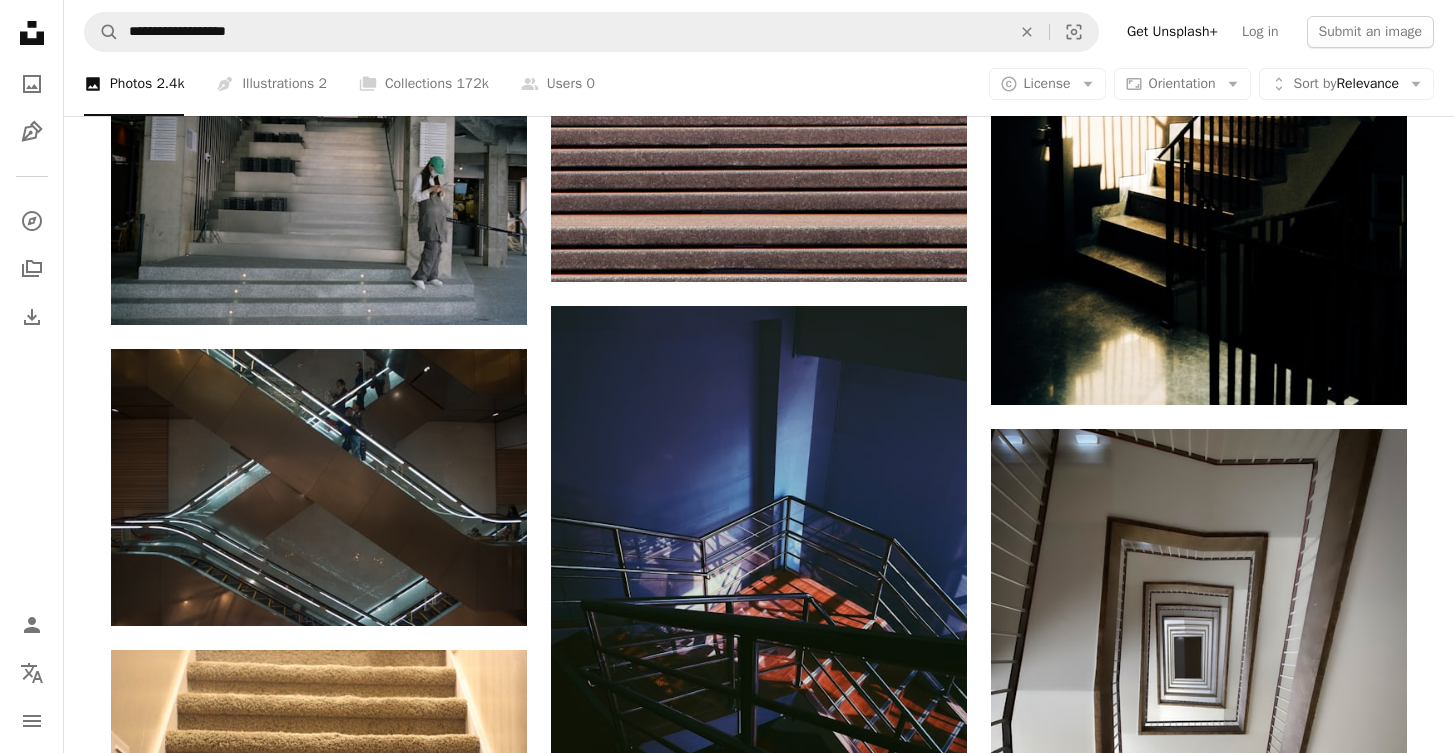 scroll, scrollTop: 14362, scrollLeft: 0, axis: vertical 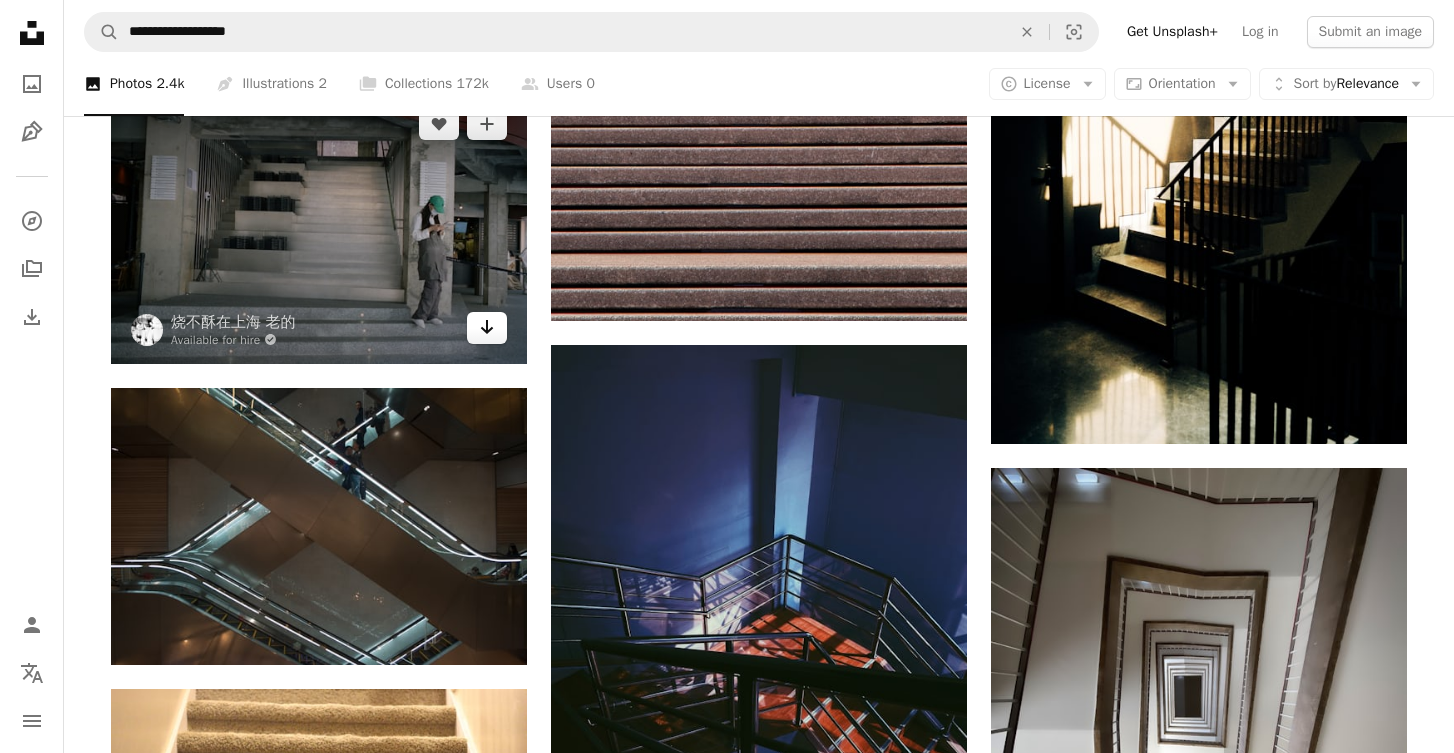 click 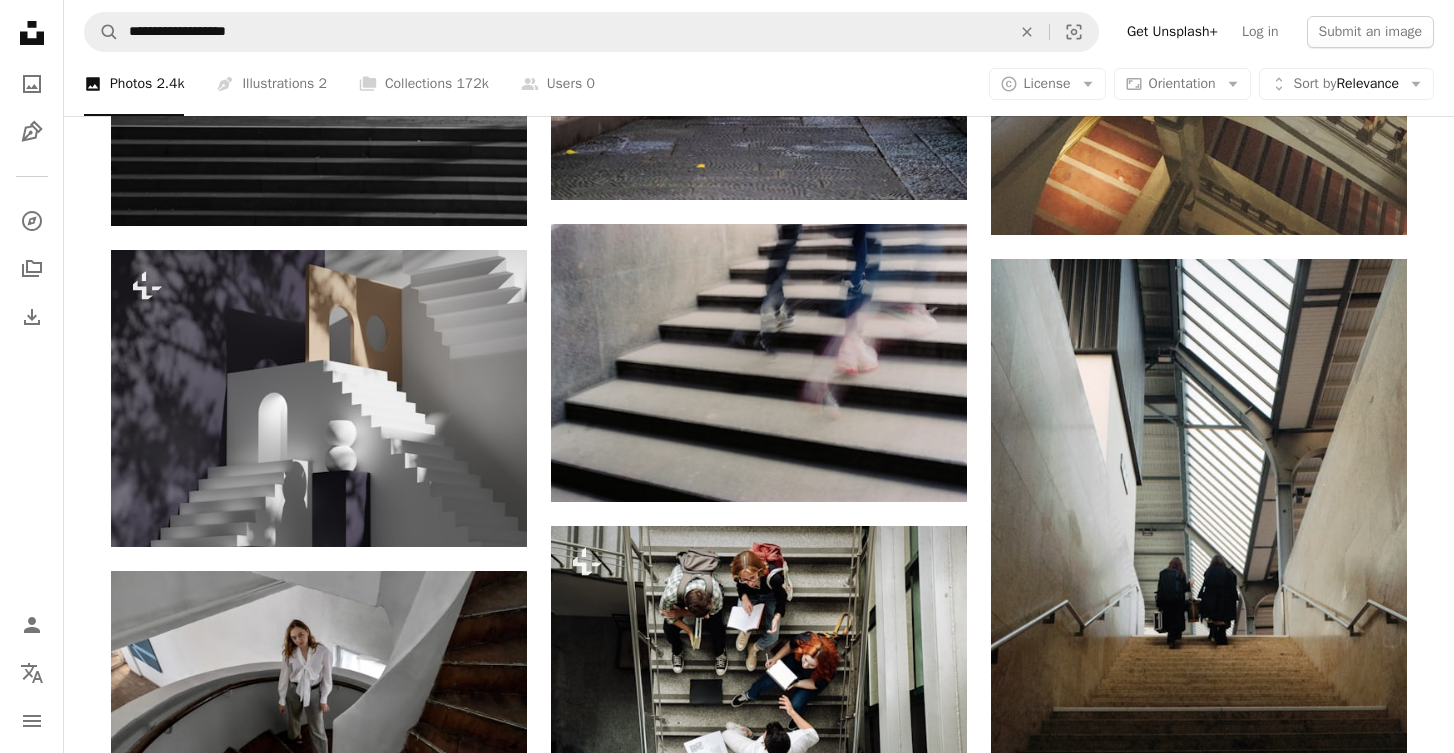 scroll, scrollTop: 26072, scrollLeft: 0, axis: vertical 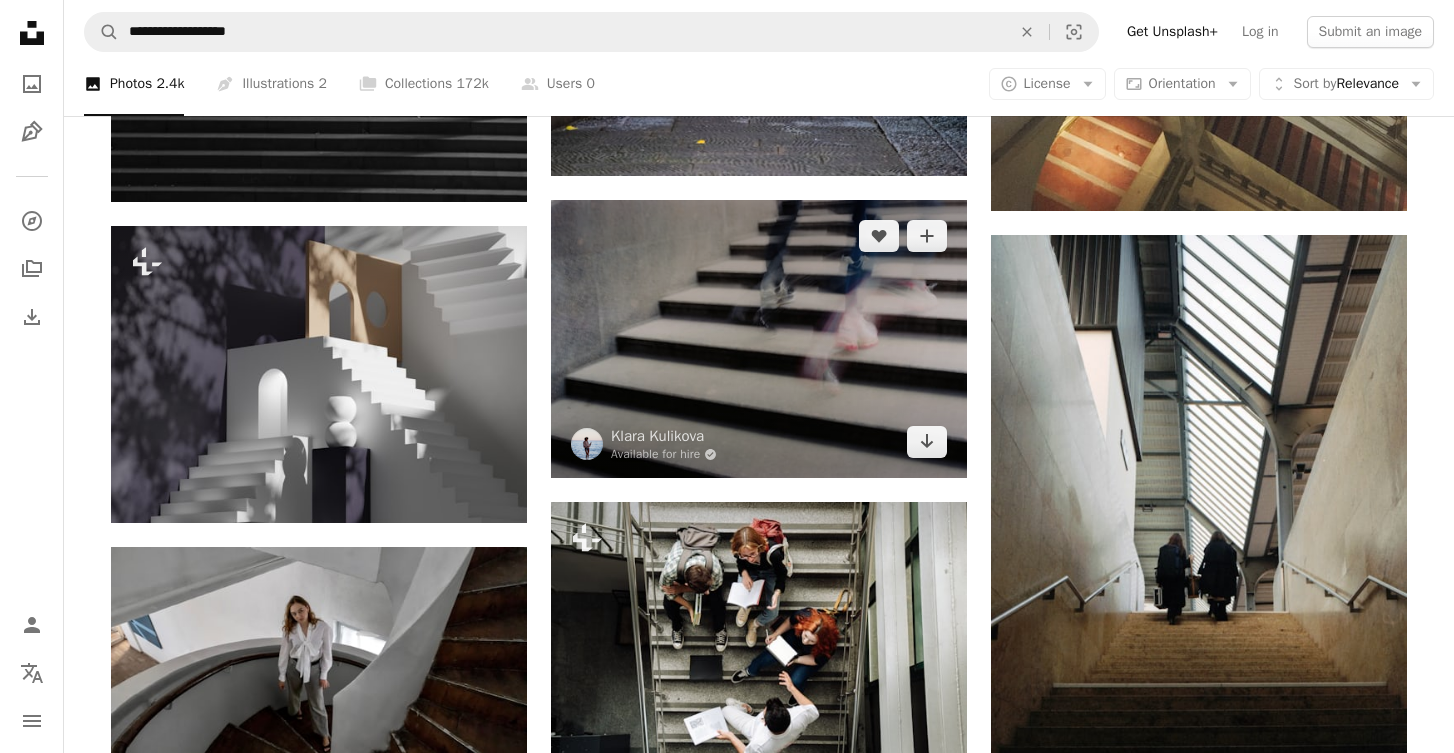 click at bounding box center [759, 339] 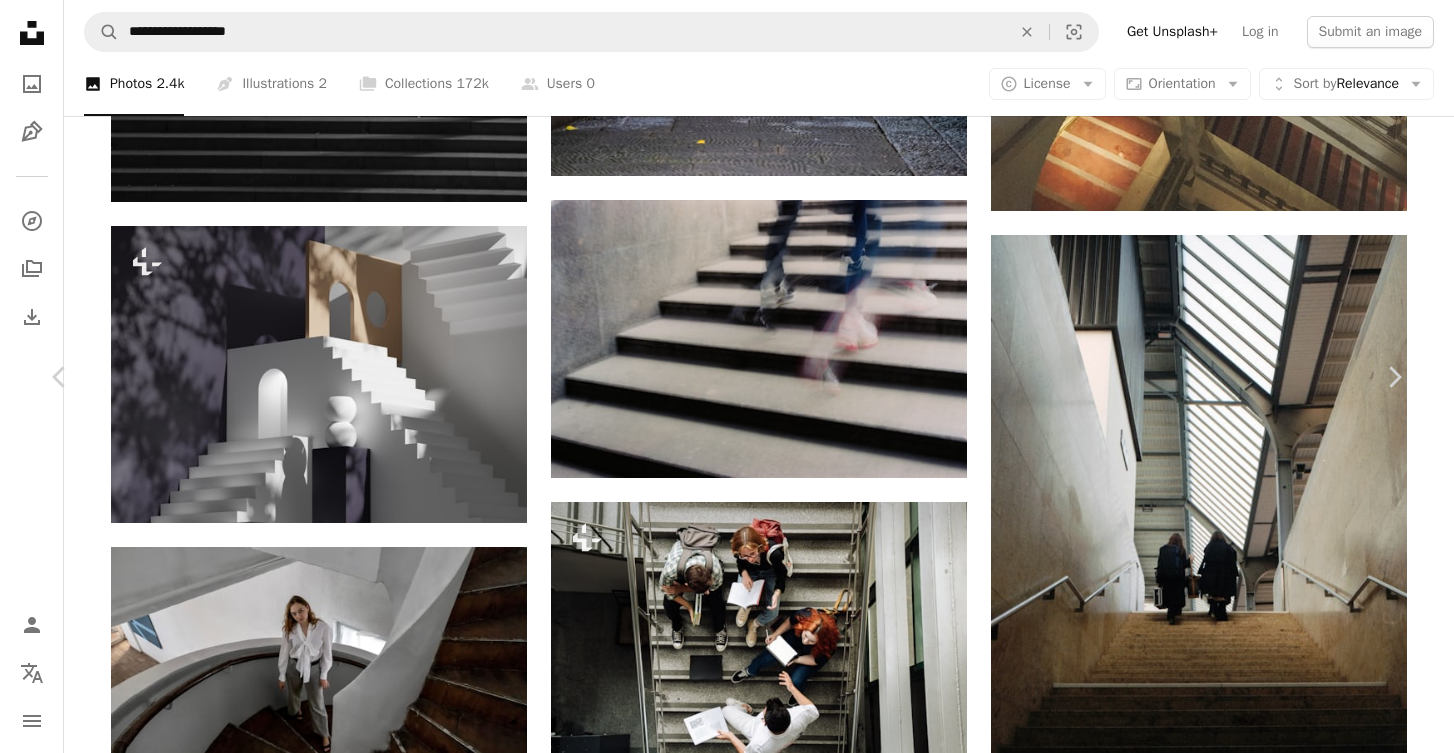 scroll, scrollTop: 22834, scrollLeft: 0, axis: vertical 